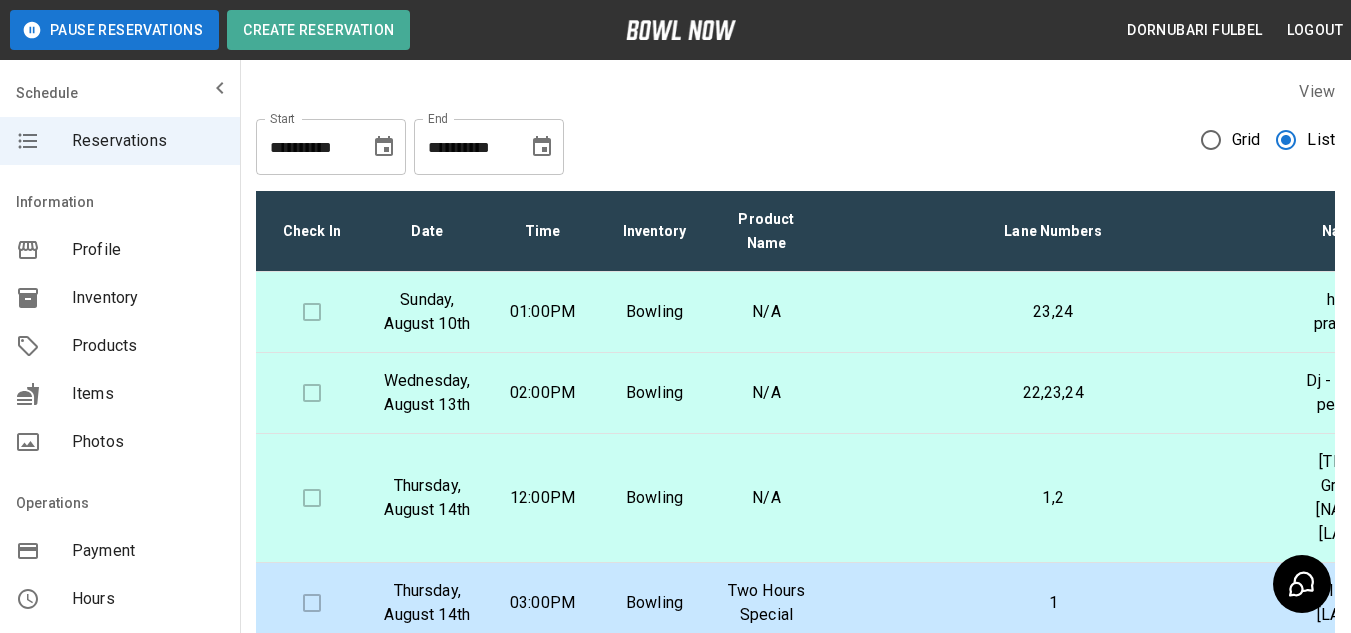 scroll, scrollTop: 474, scrollLeft: 0, axis: vertical 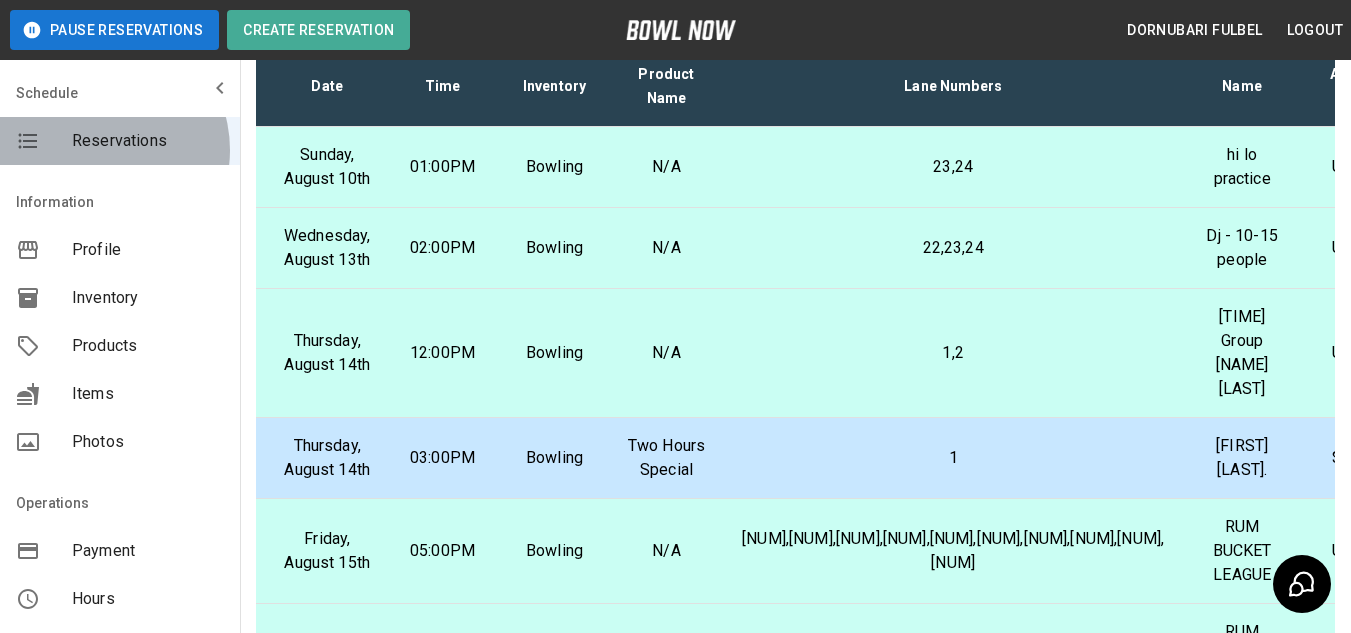 click on "Reservations" at bounding box center (148, 141) 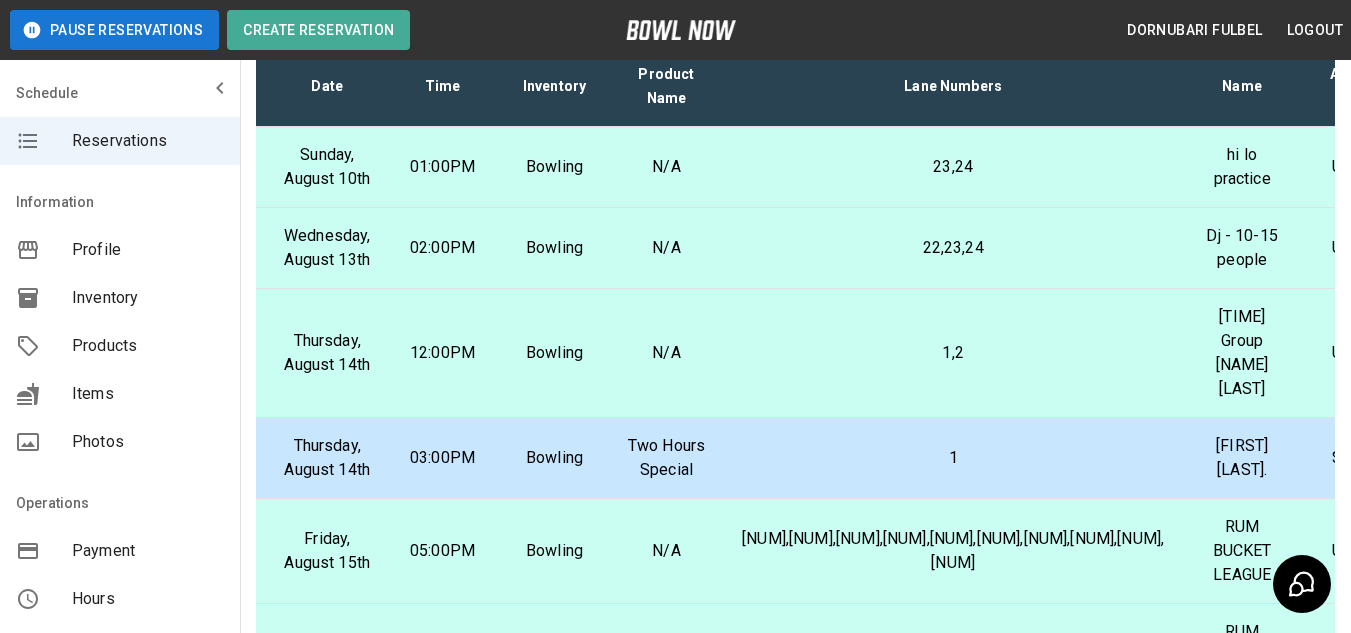 scroll, scrollTop: 0, scrollLeft: 0, axis: both 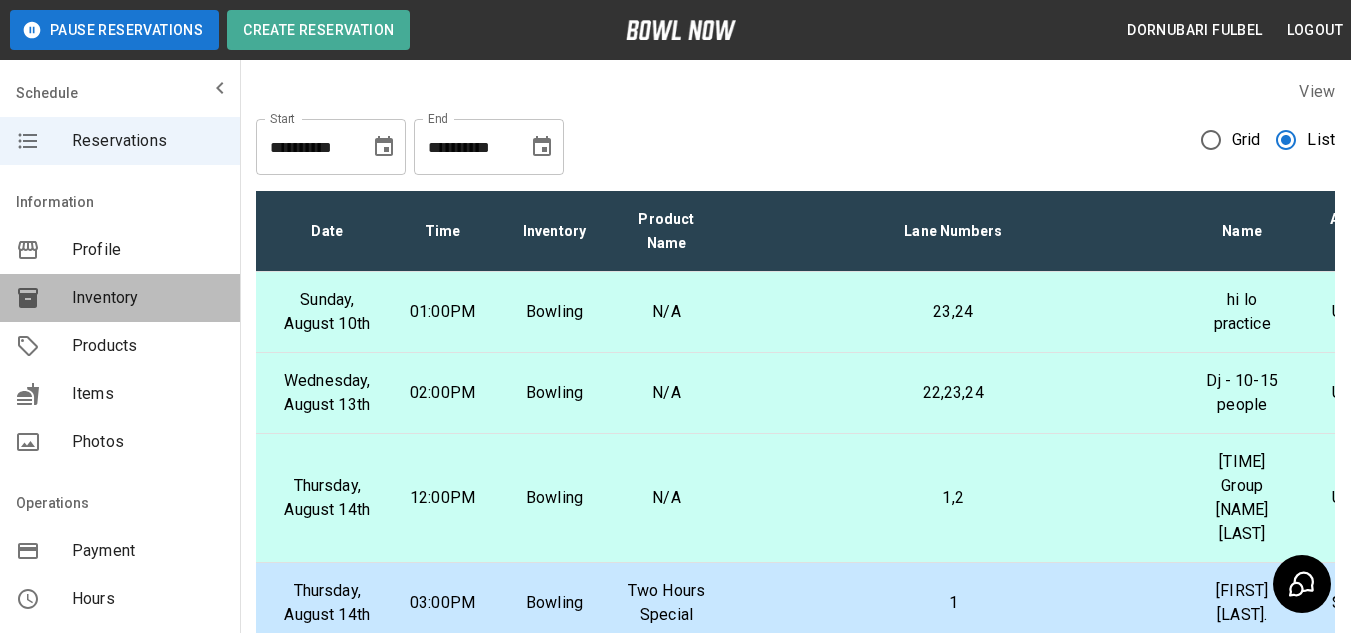 click on "Inventory" at bounding box center (120, 298) 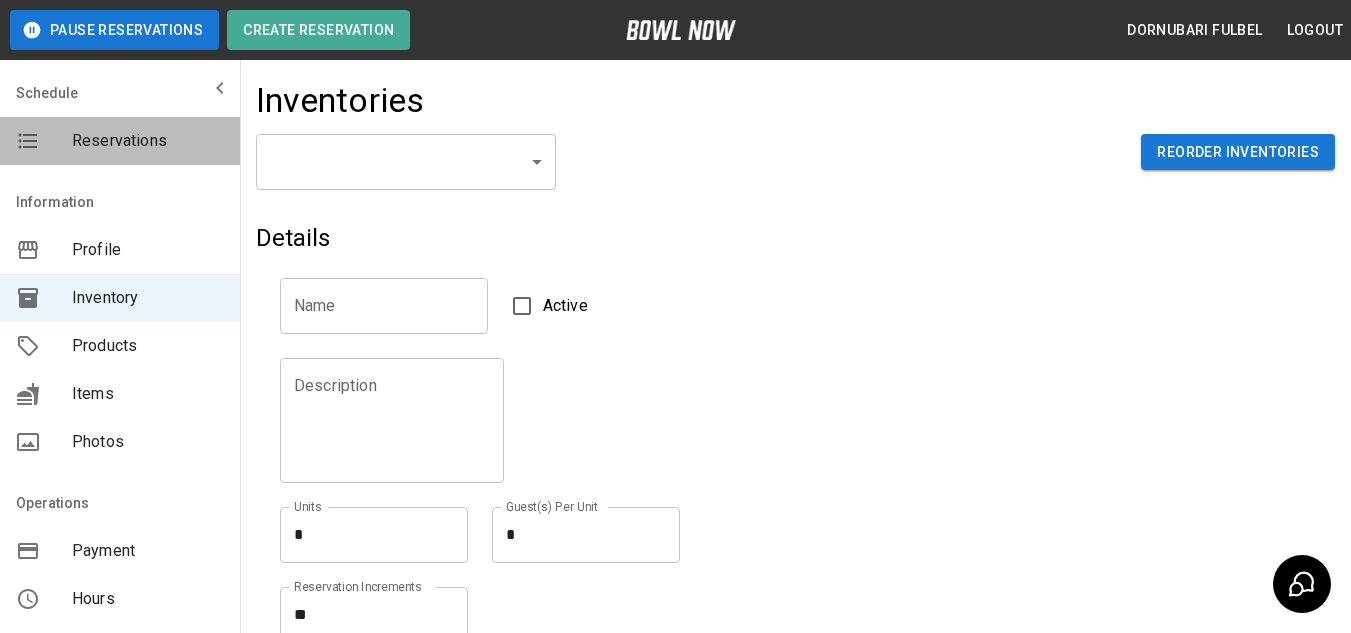 click on "Reservations" at bounding box center [120, 141] 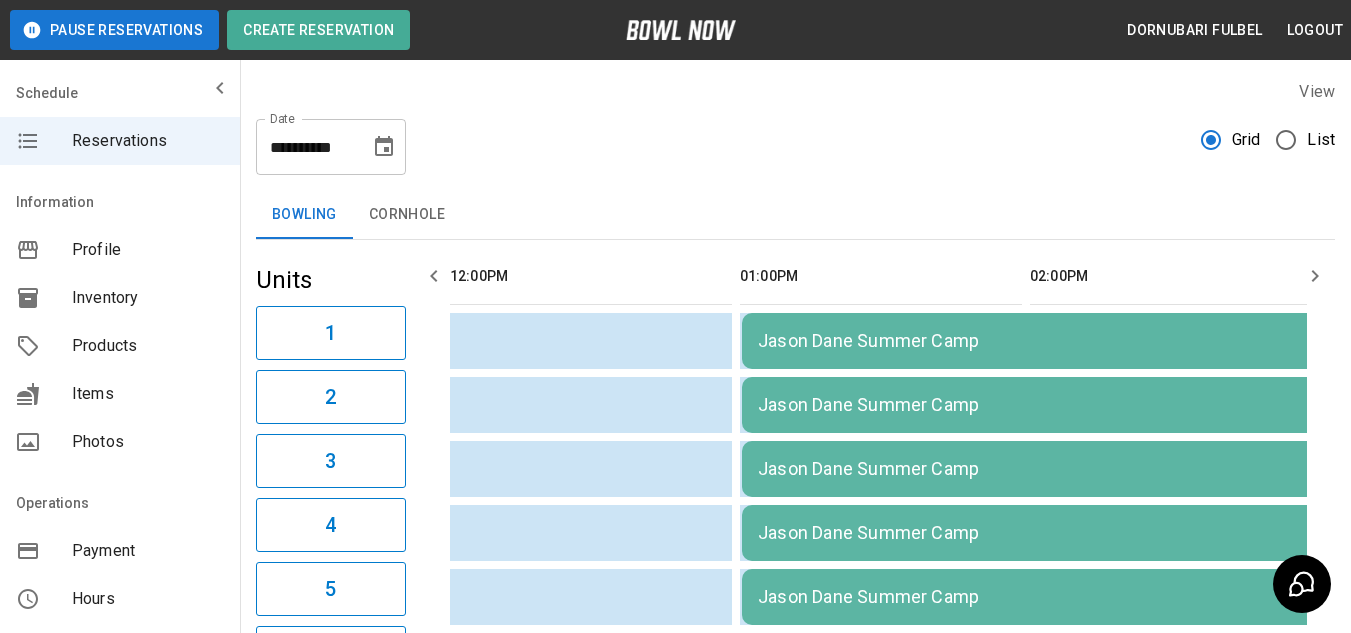 click on "List" at bounding box center [1321, 140] 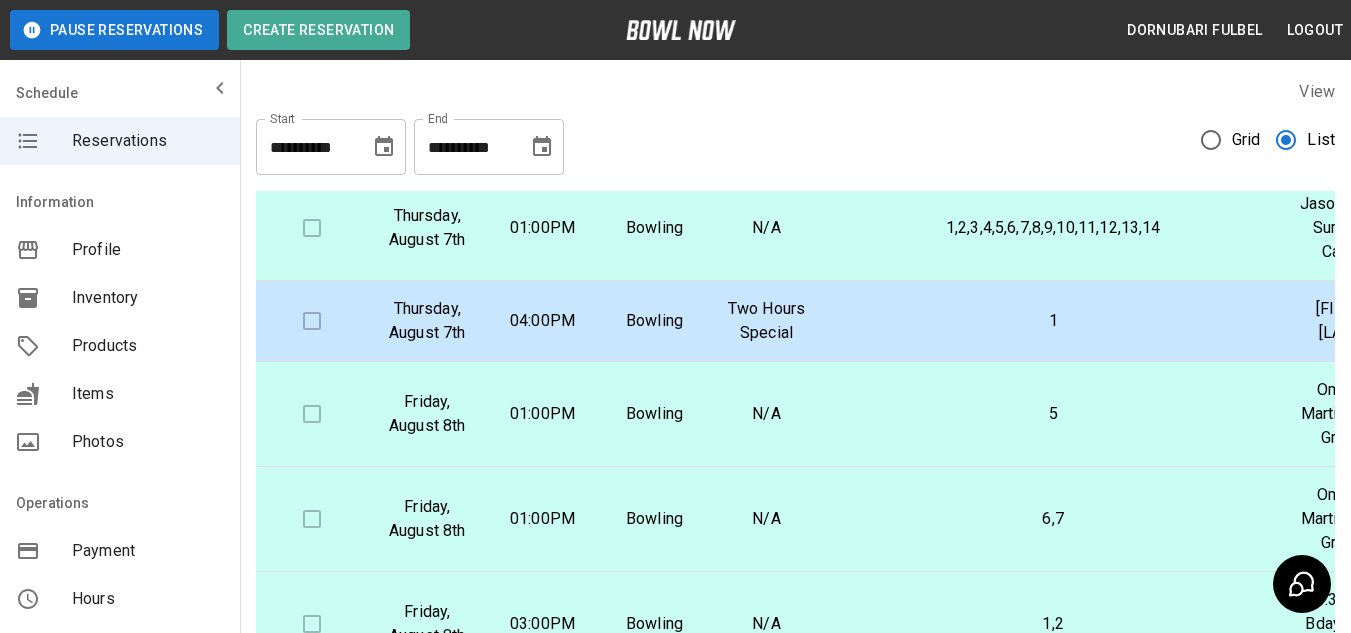 scroll, scrollTop: 98, scrollLeft: 0, axis: vertical 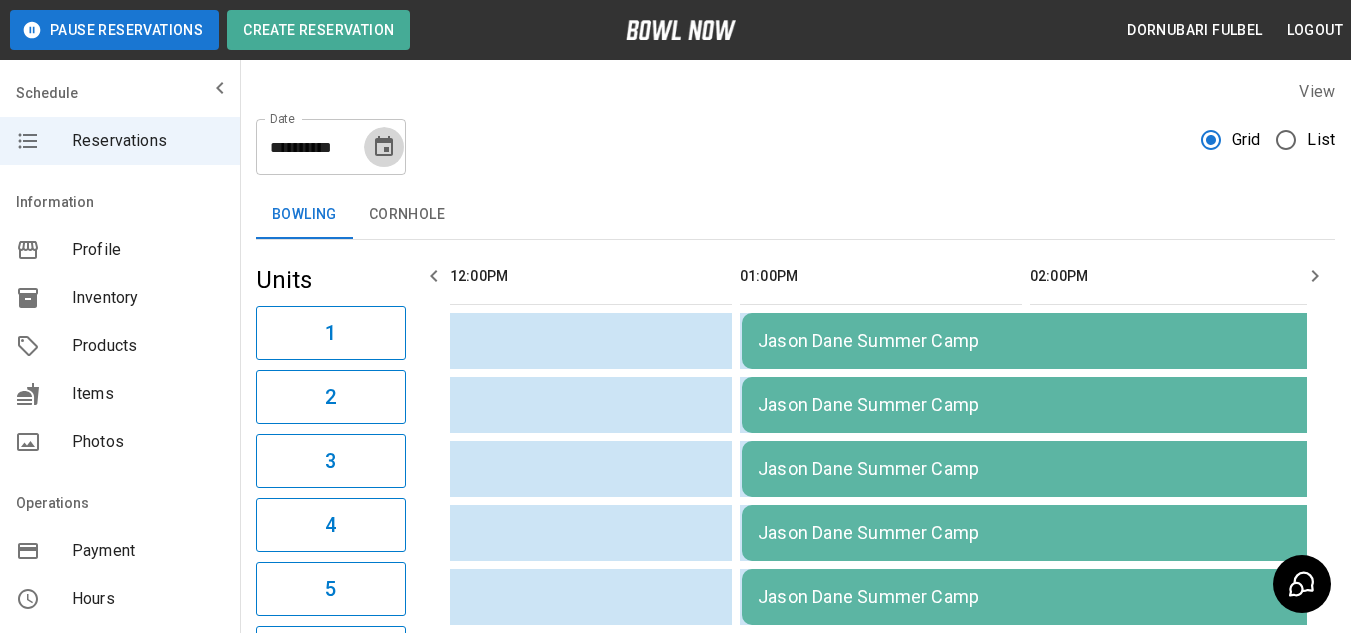 click 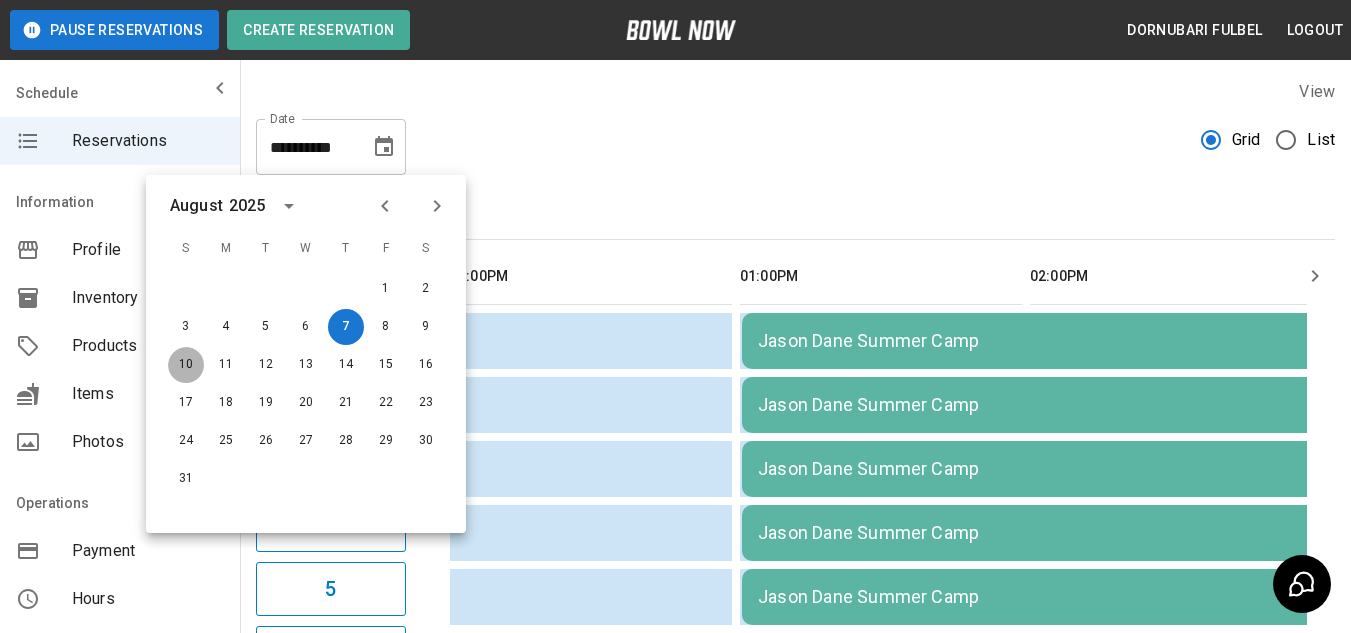 click on "10" at bounding box center (186, 365) 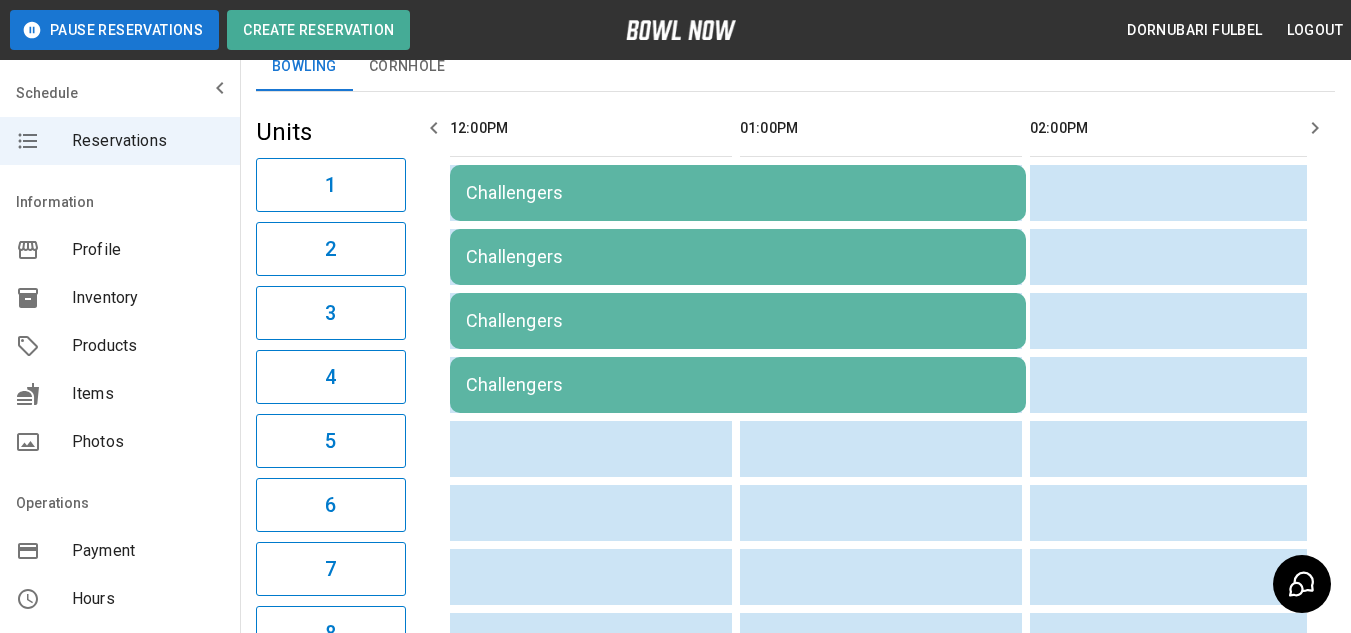 scroll, scrollTop: 149, scrollLeft: 0, axis: vertical 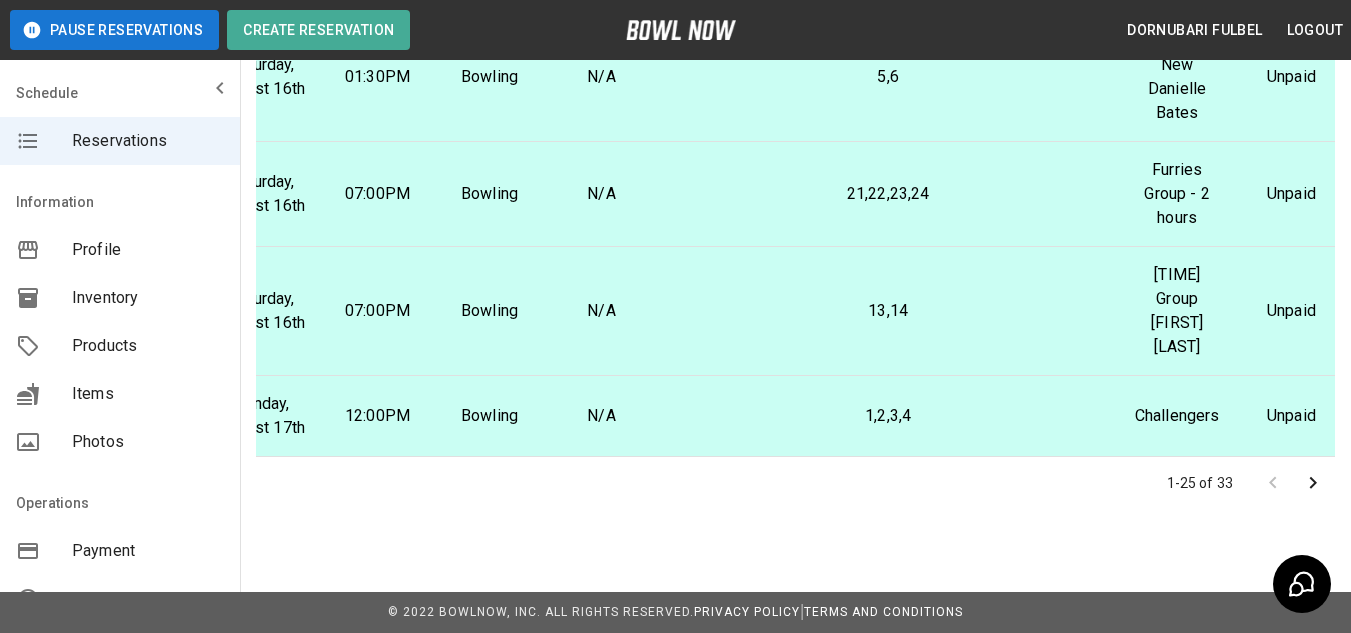 click on "13,14" at bounding box center [888, 311] 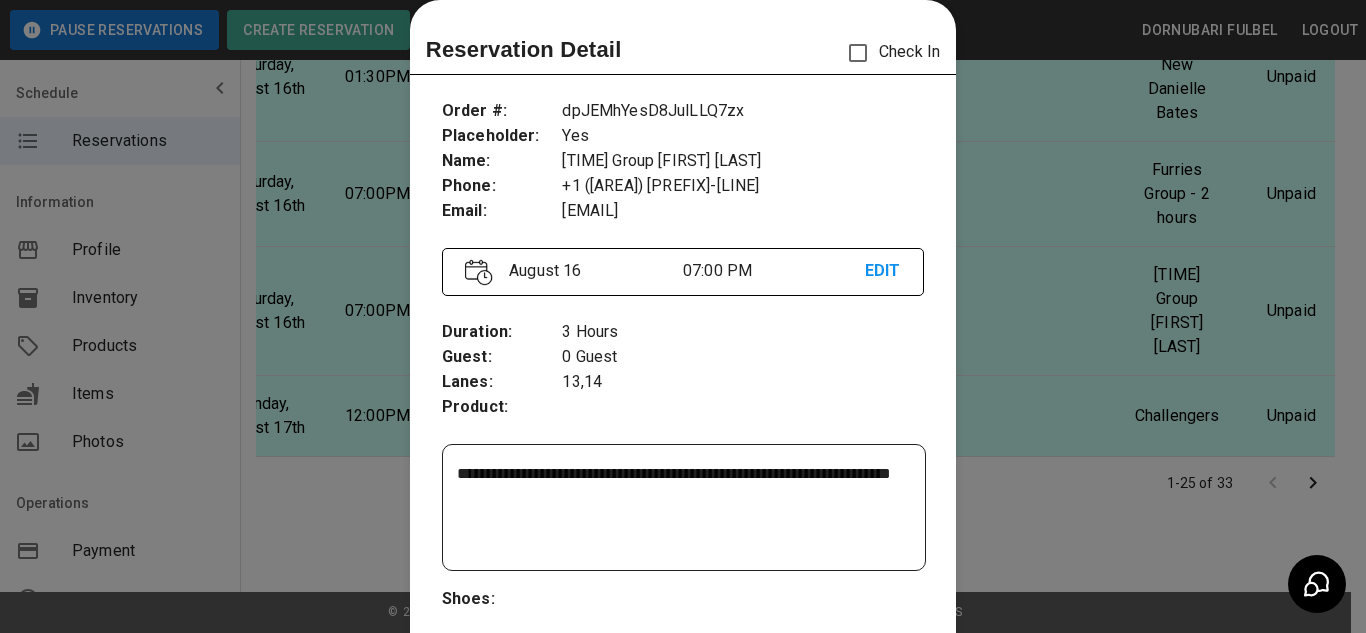click on "**********" at bounding box center (681, 508) 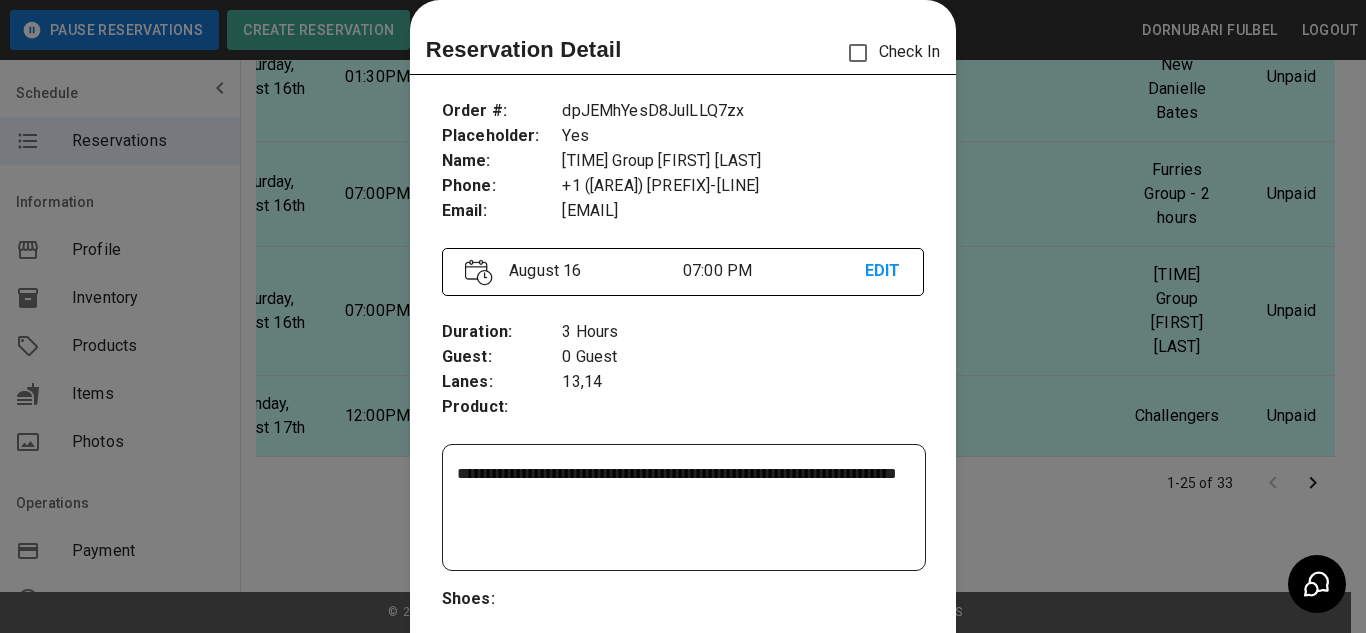 type on "**********" 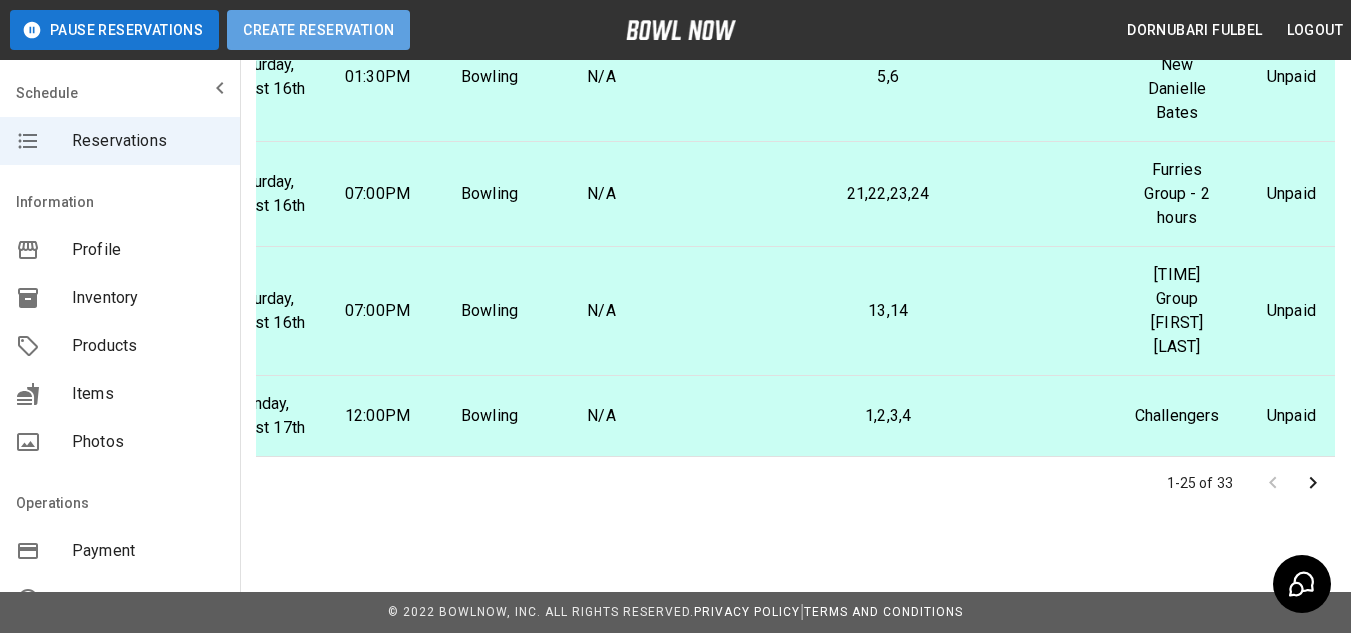 click on "Create Reservation" at bounding box center (318, 30) 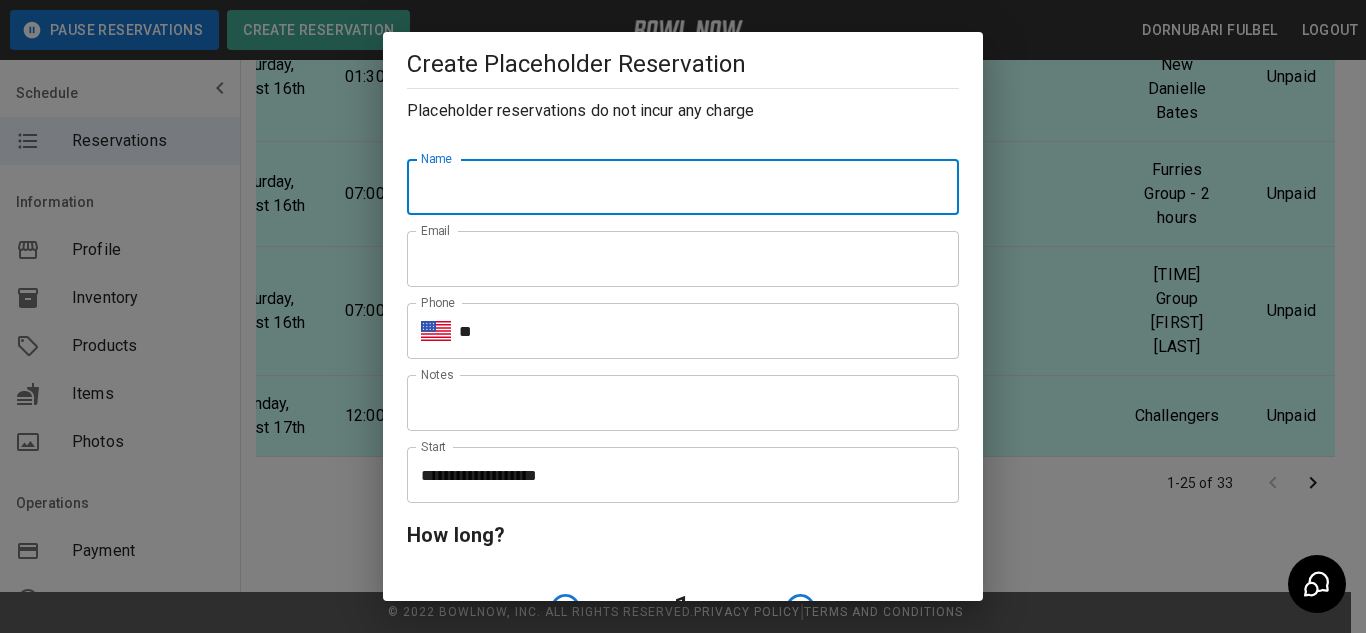 click on "Name" at bounding box center (683, 187) 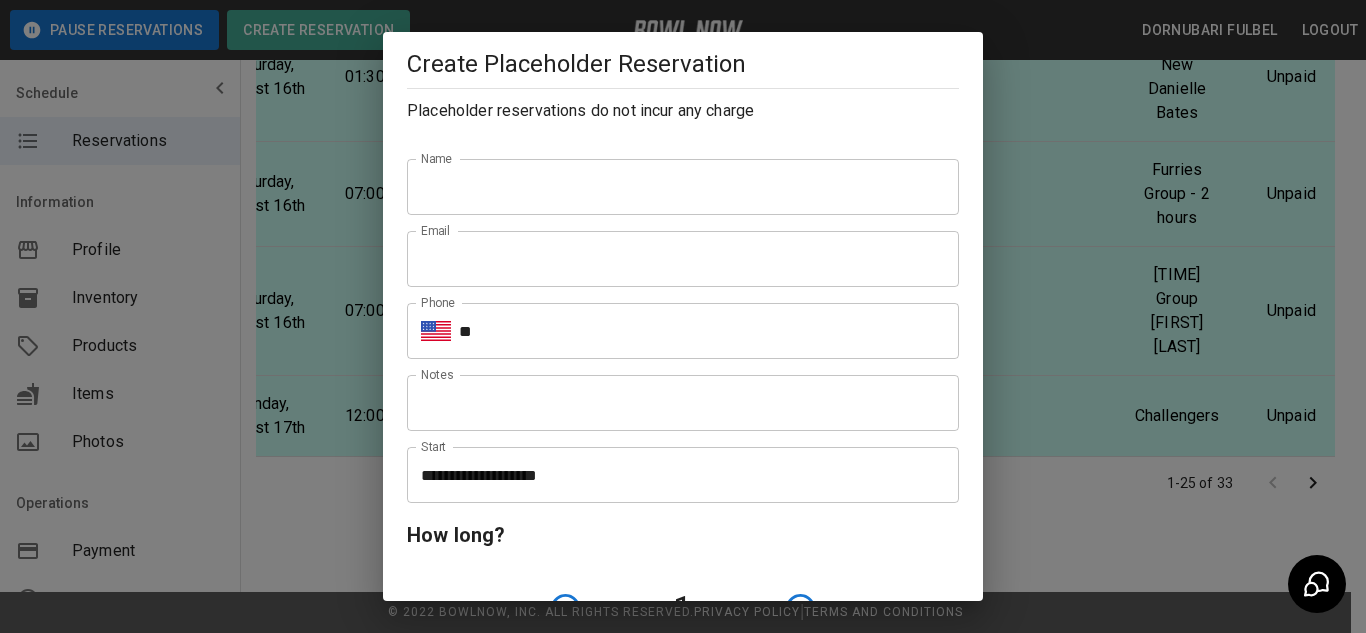 click on "**********" at bounding box center [683, 316] 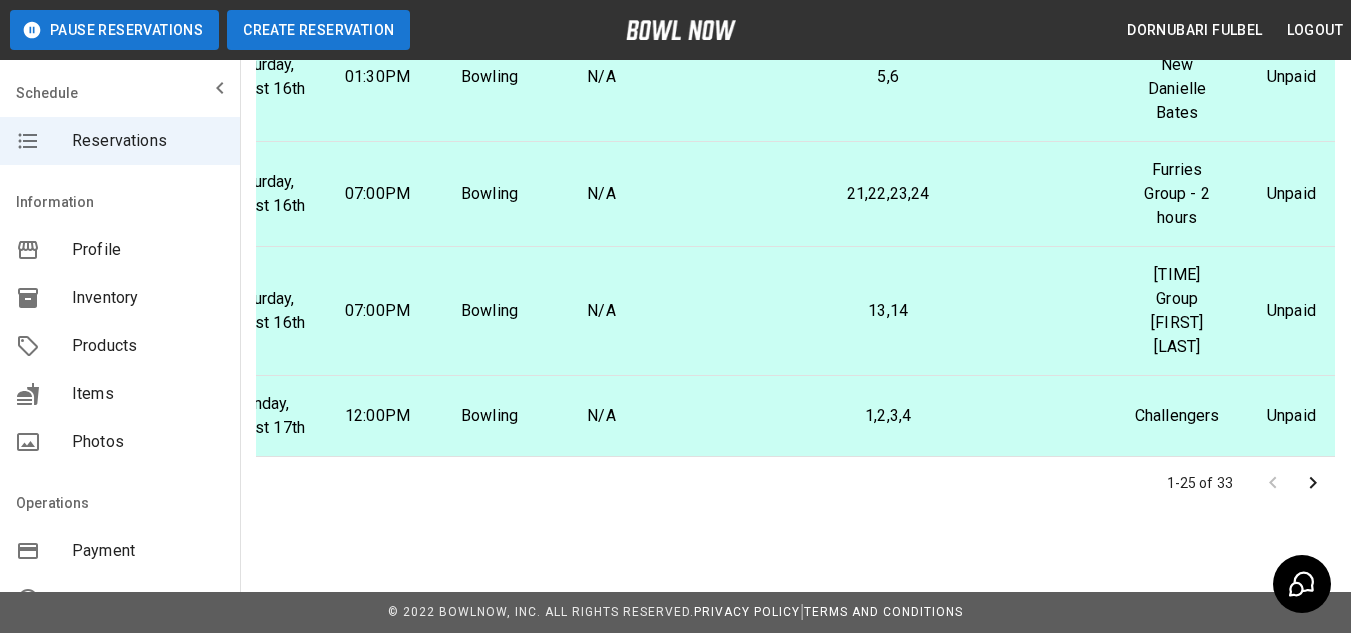 click on "Create Reservation" at bounding box center [318, 30] 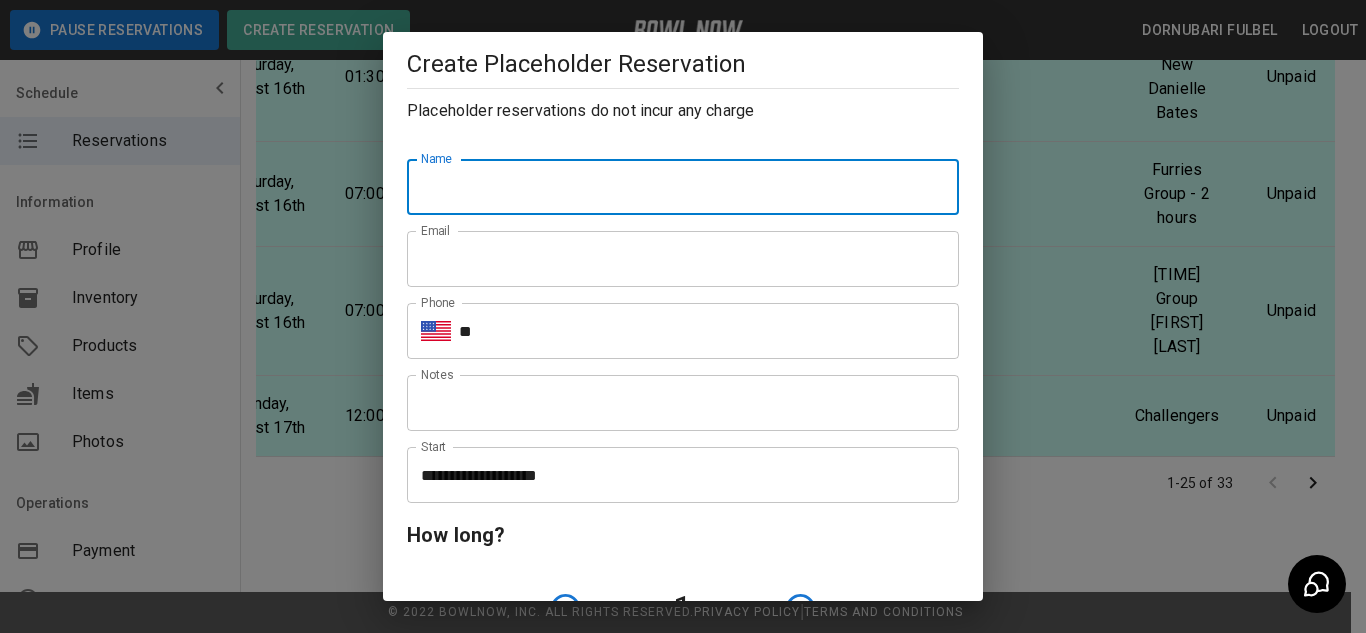 click on "Name" at bounding box center [683, 187] 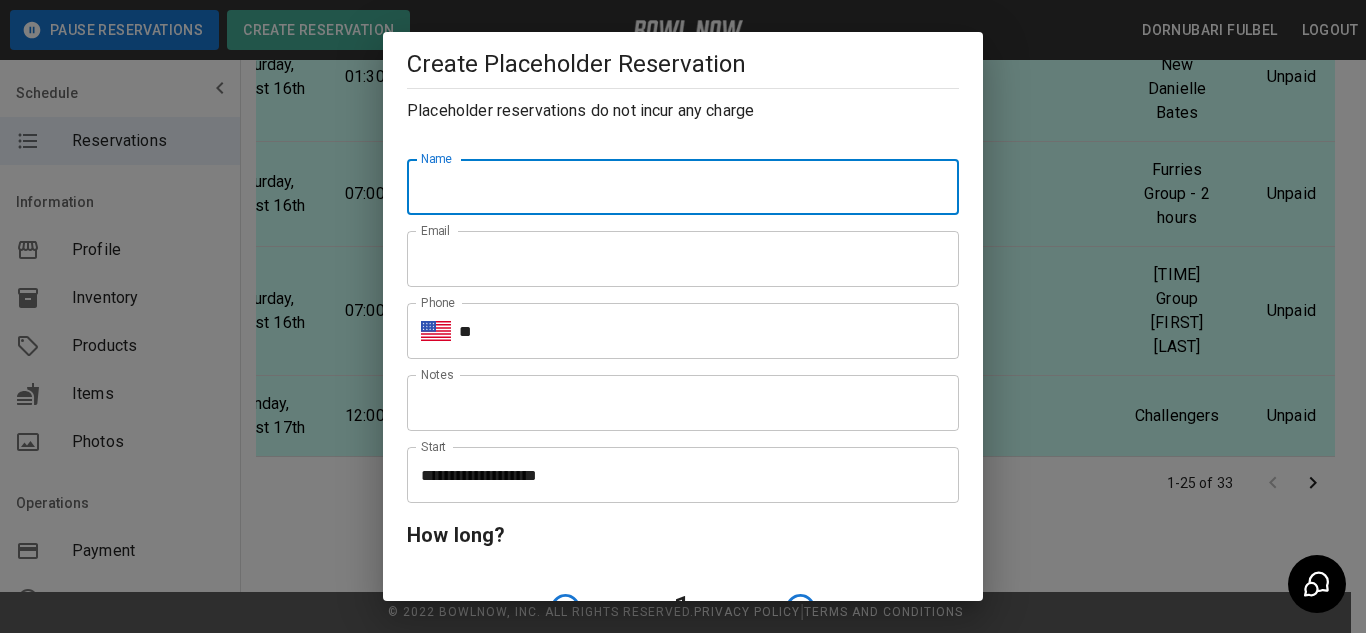 type on "**********" 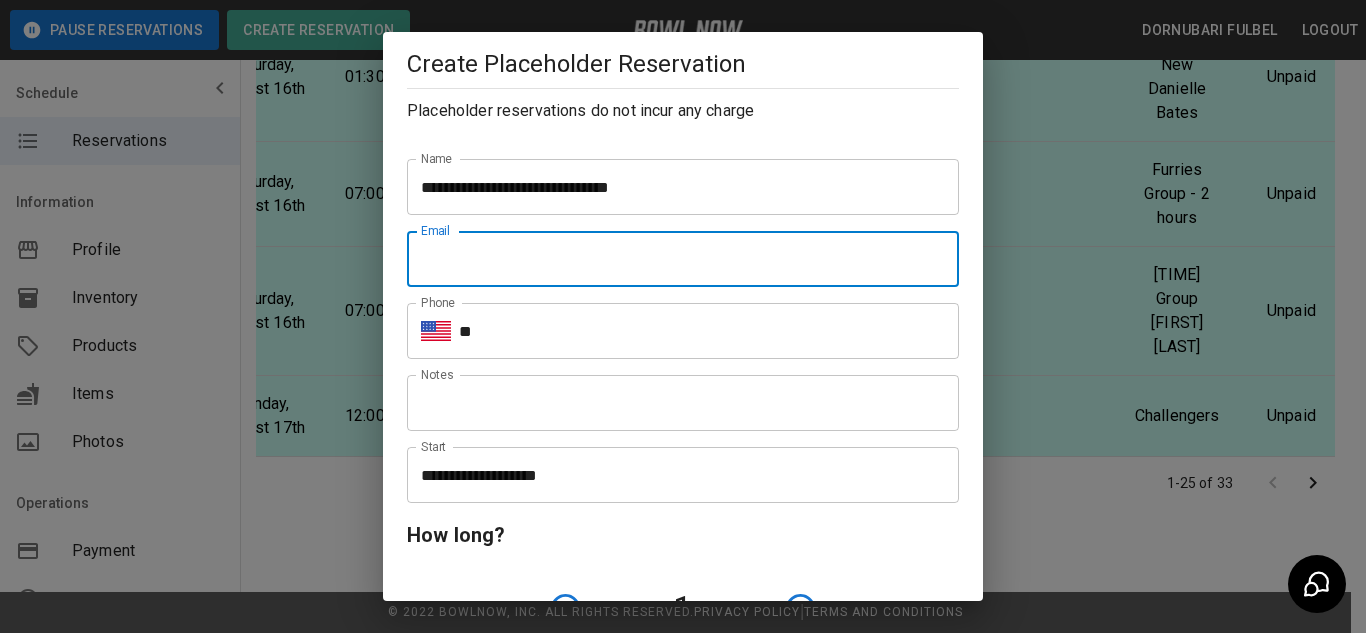 click on "Email" at bounding box center (683, 259) 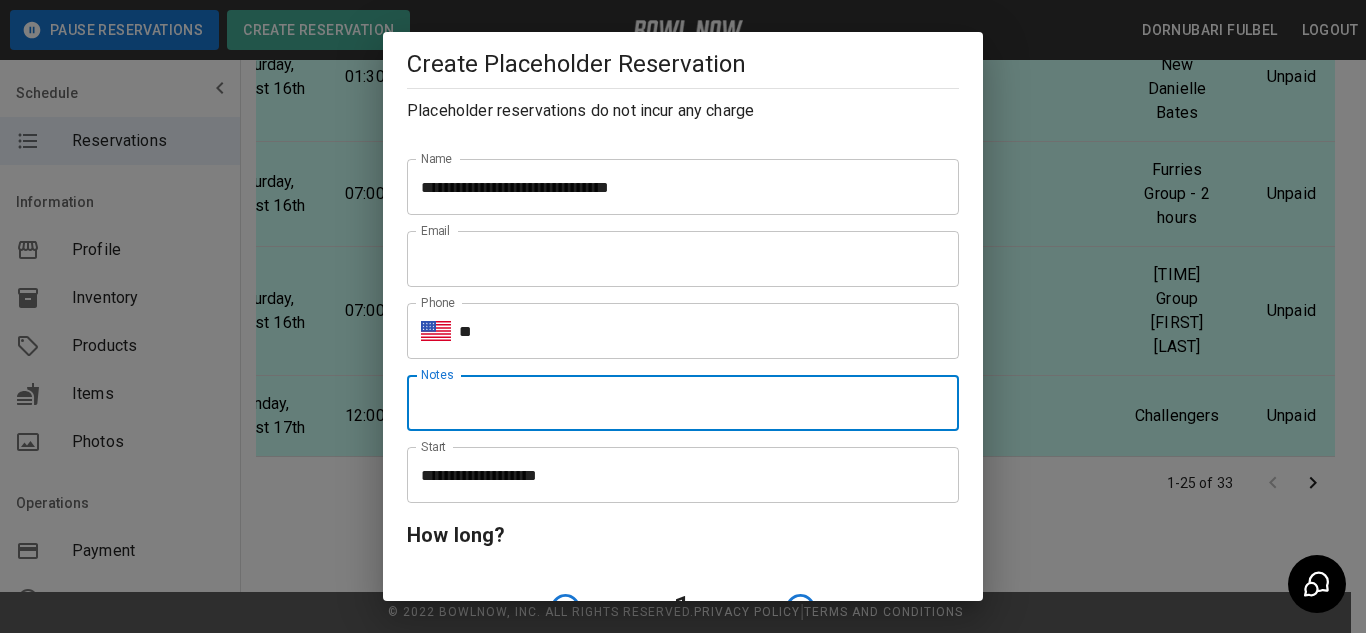 click on "Notes" at bounding box center (683, 403) 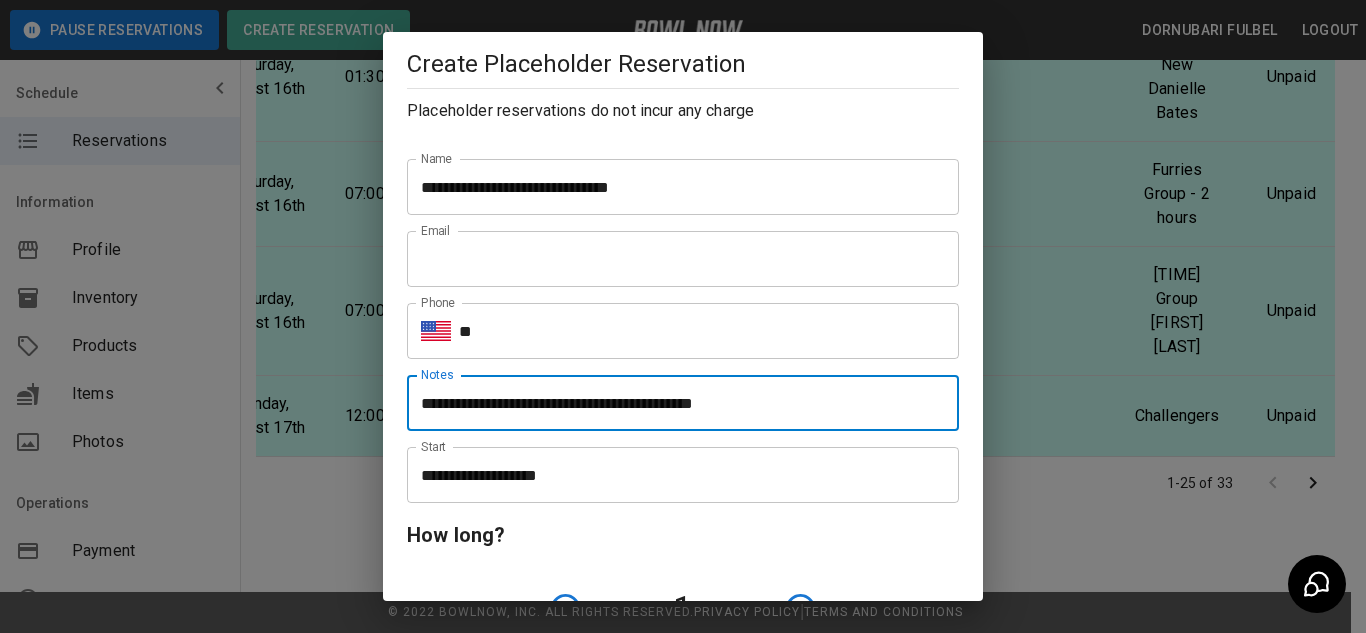 click on "**********" at bounding box center (683, 403) 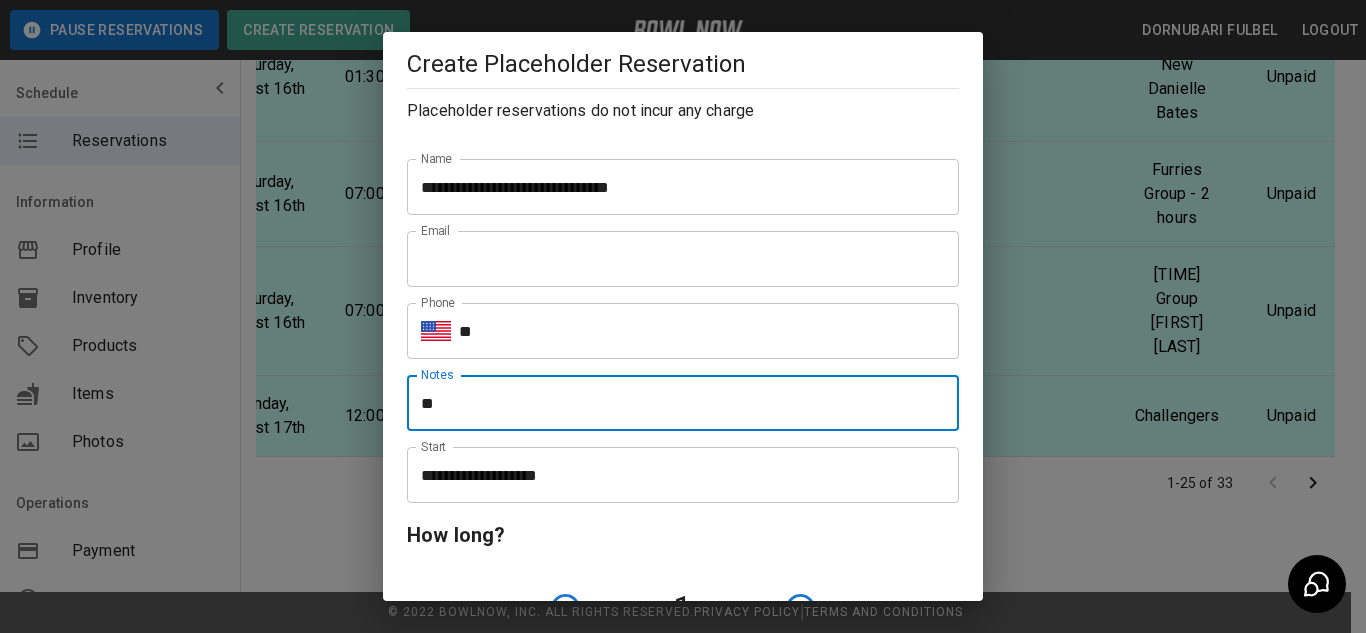 type on "*" 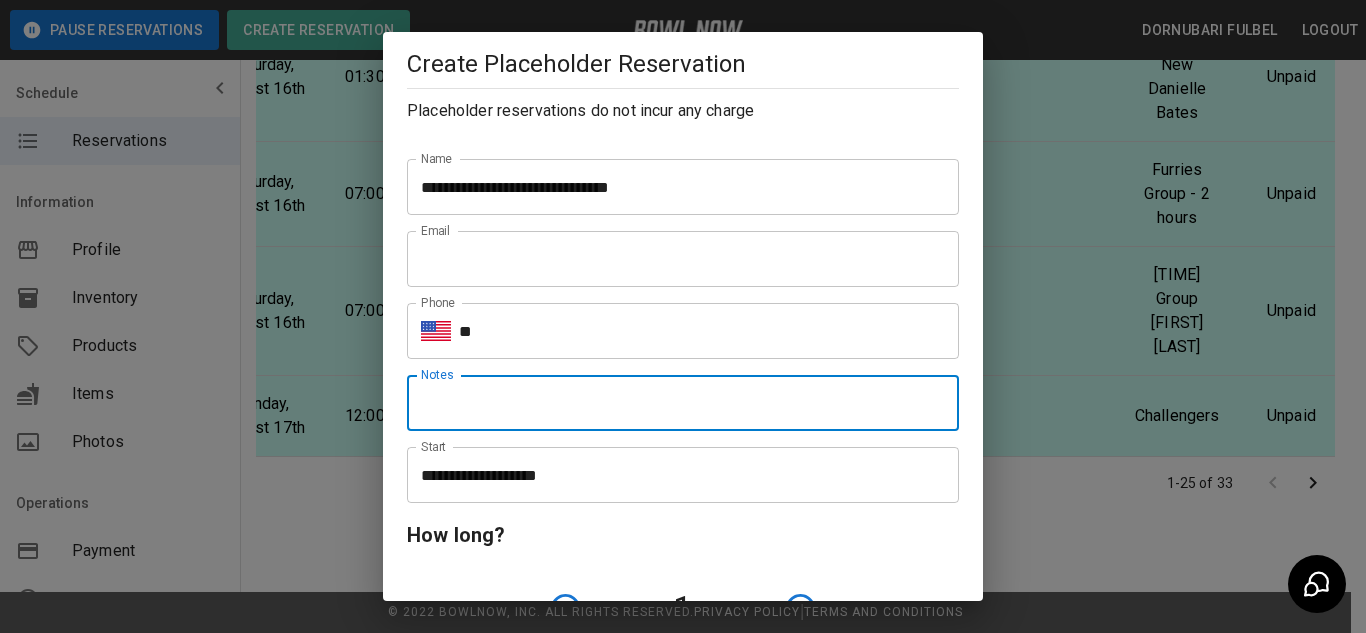 type 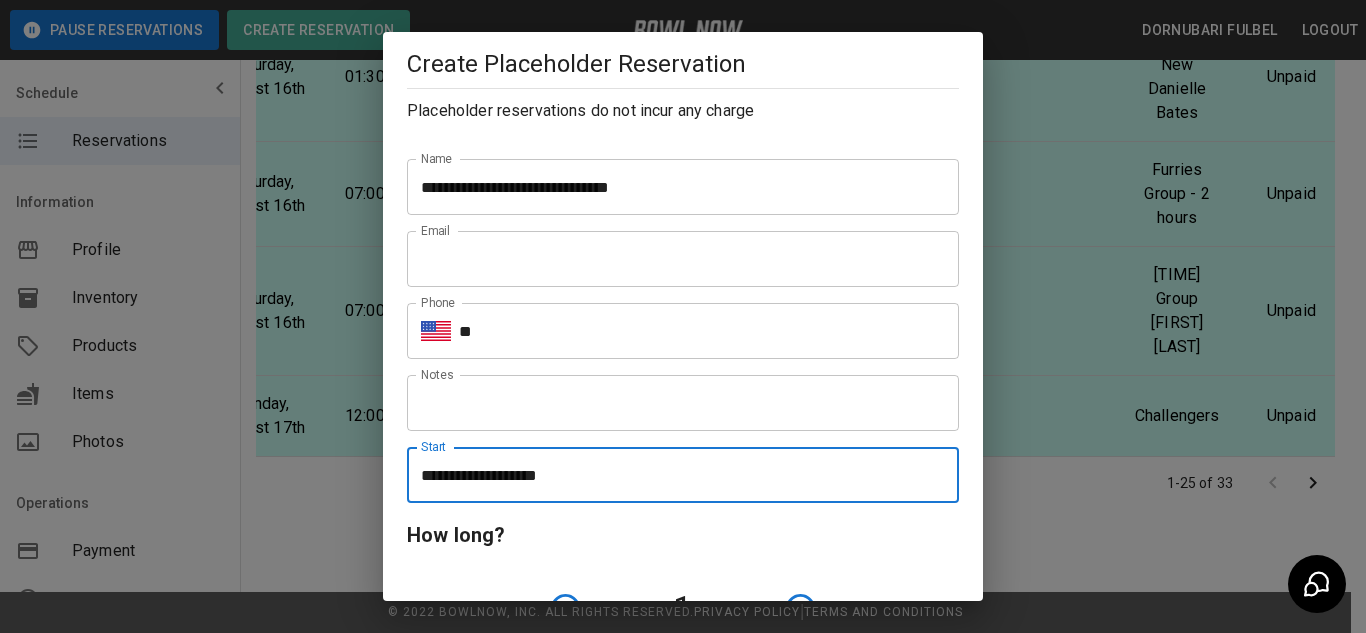 click on "**********" at bounding box center [676, 475] 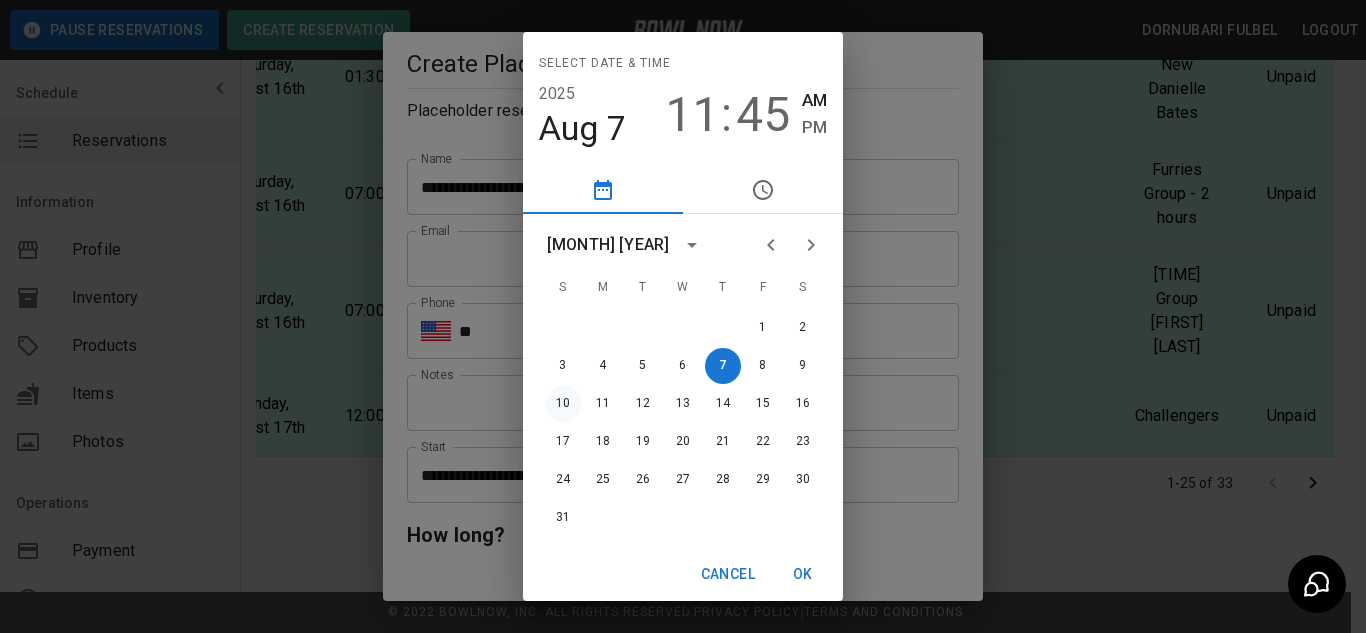 click on "10" at bounding box center (563, 404) 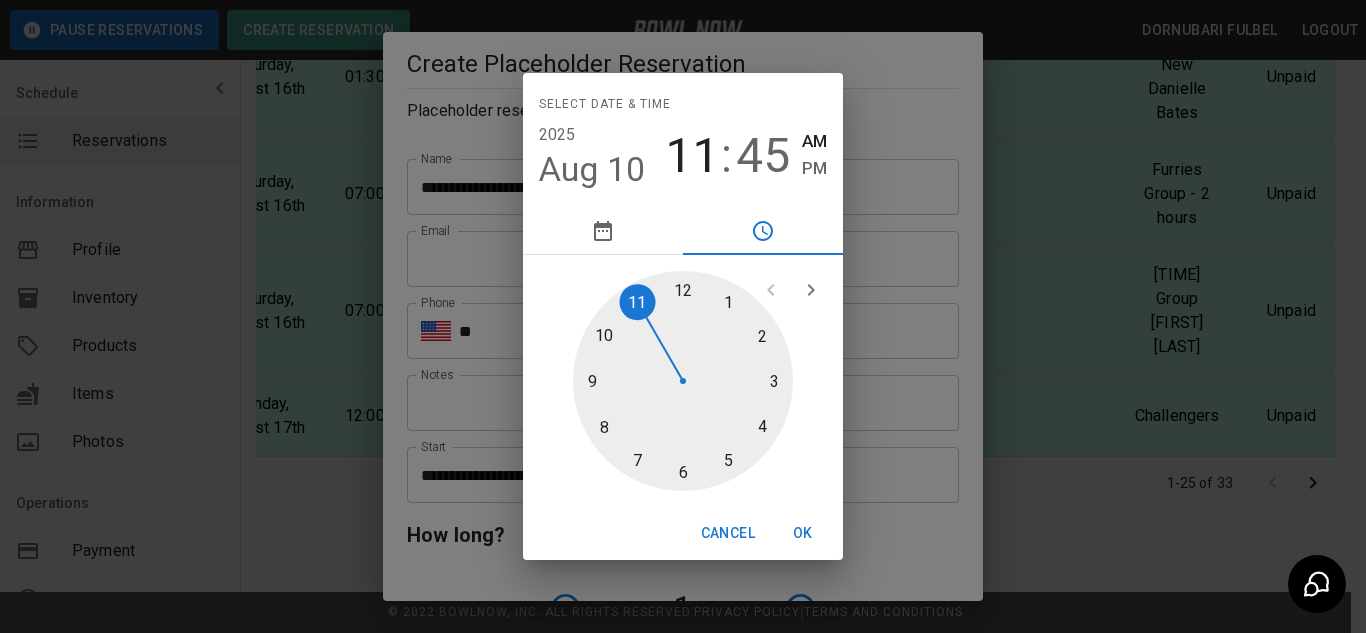 click at bounding box center (683, 381) 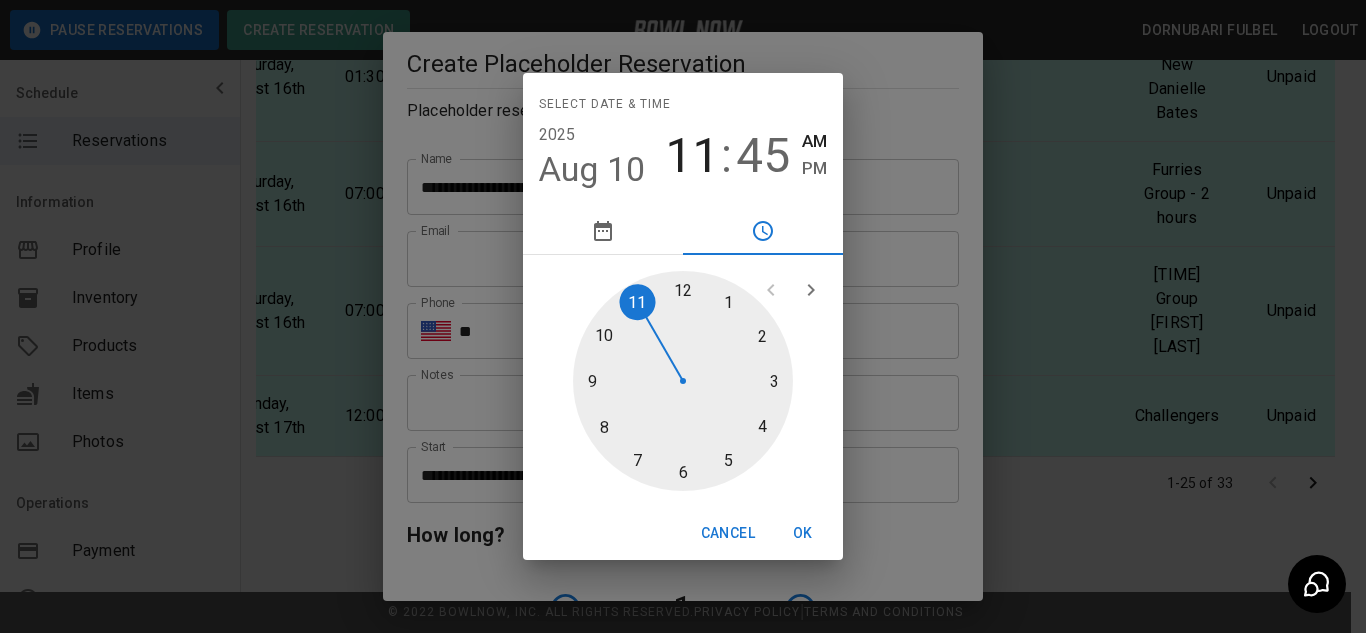 type on "**********" 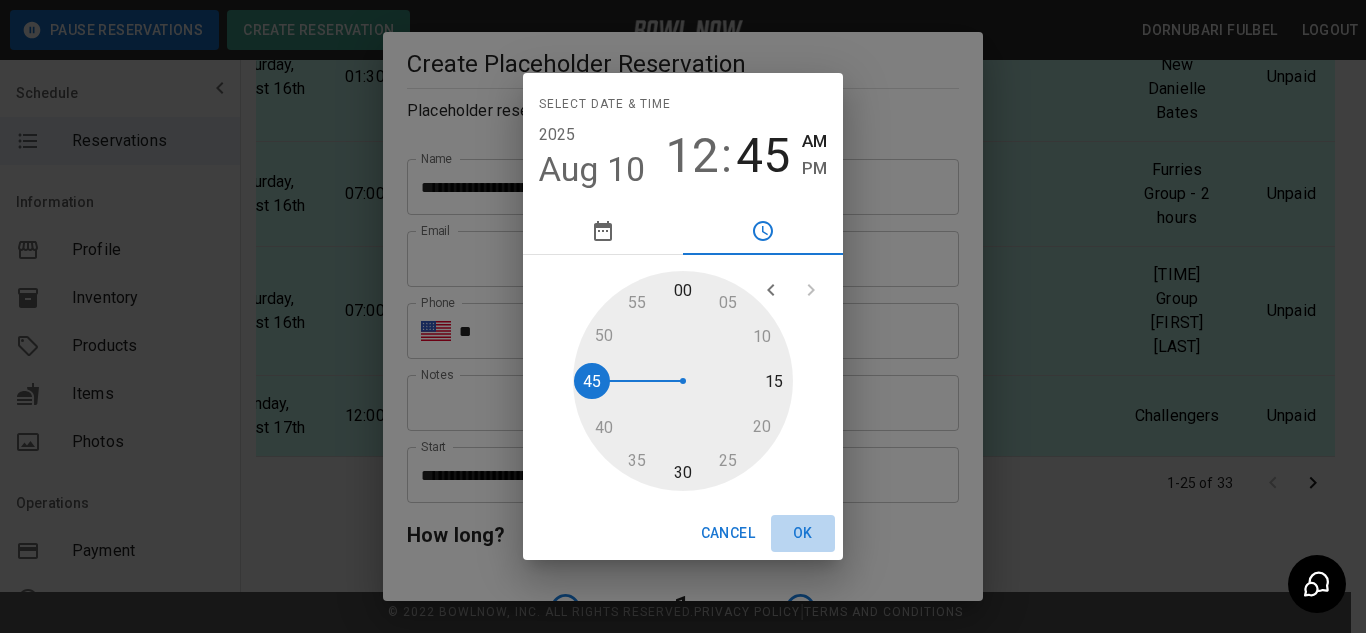 click on "OK" at bounding box center [803, 533] 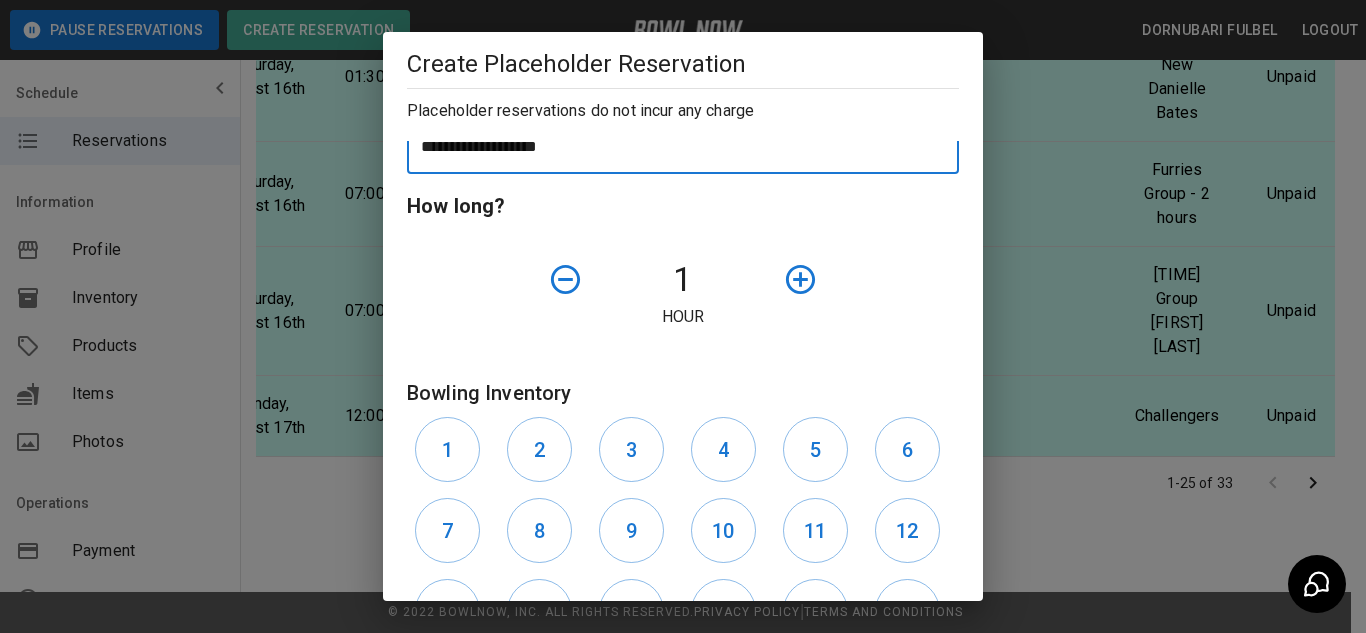 scroll, scrollTop: 330, scrollLeft: 0, axis: vertical 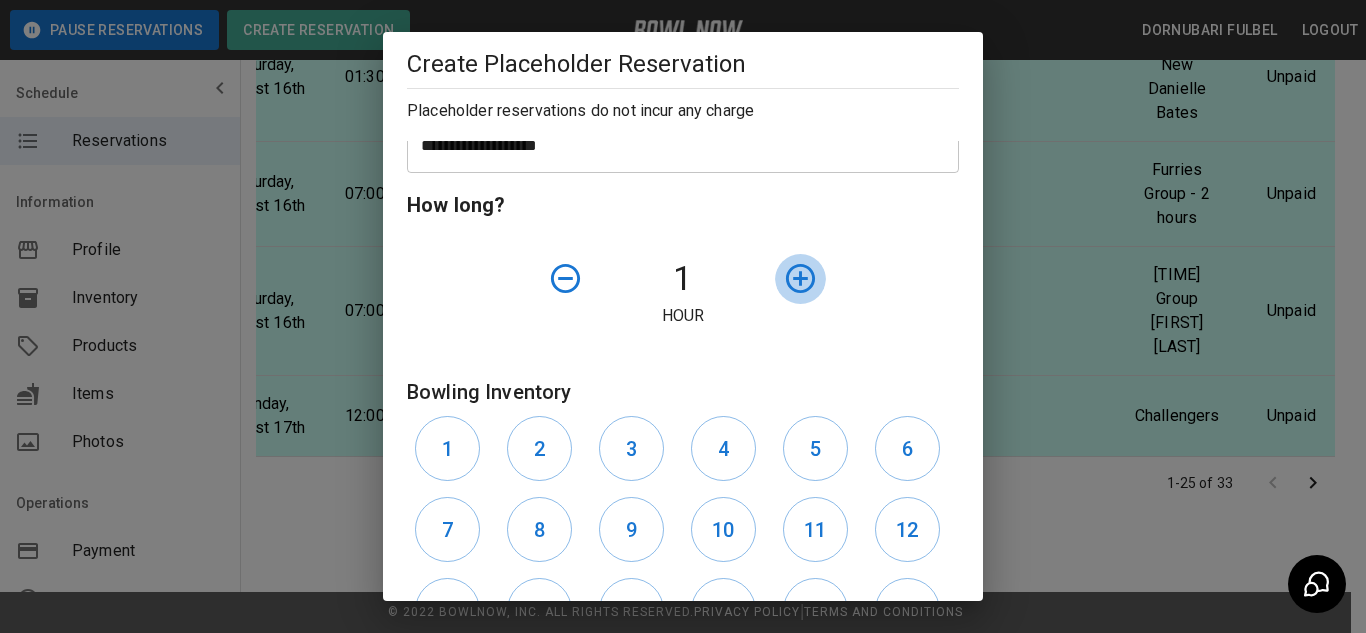 click 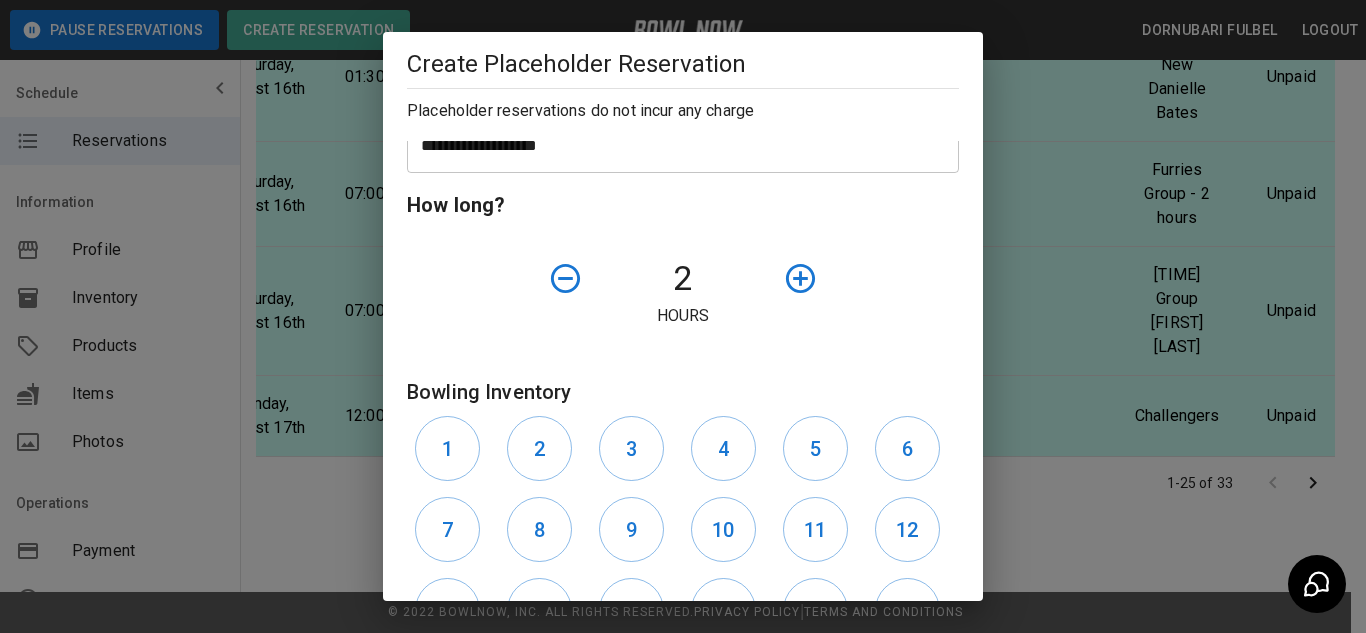scroll, scrollTop: 579, scrollLeft: 0, axis: vertical 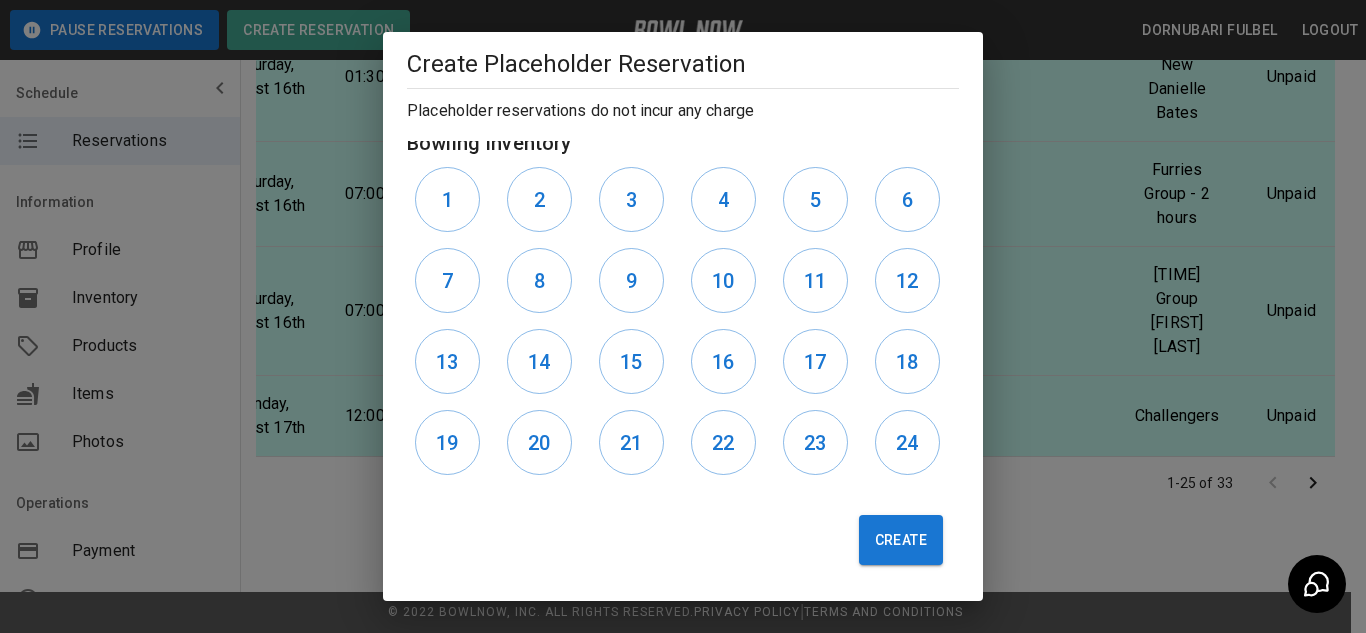 click on "18" at bounding box center (913, 361) 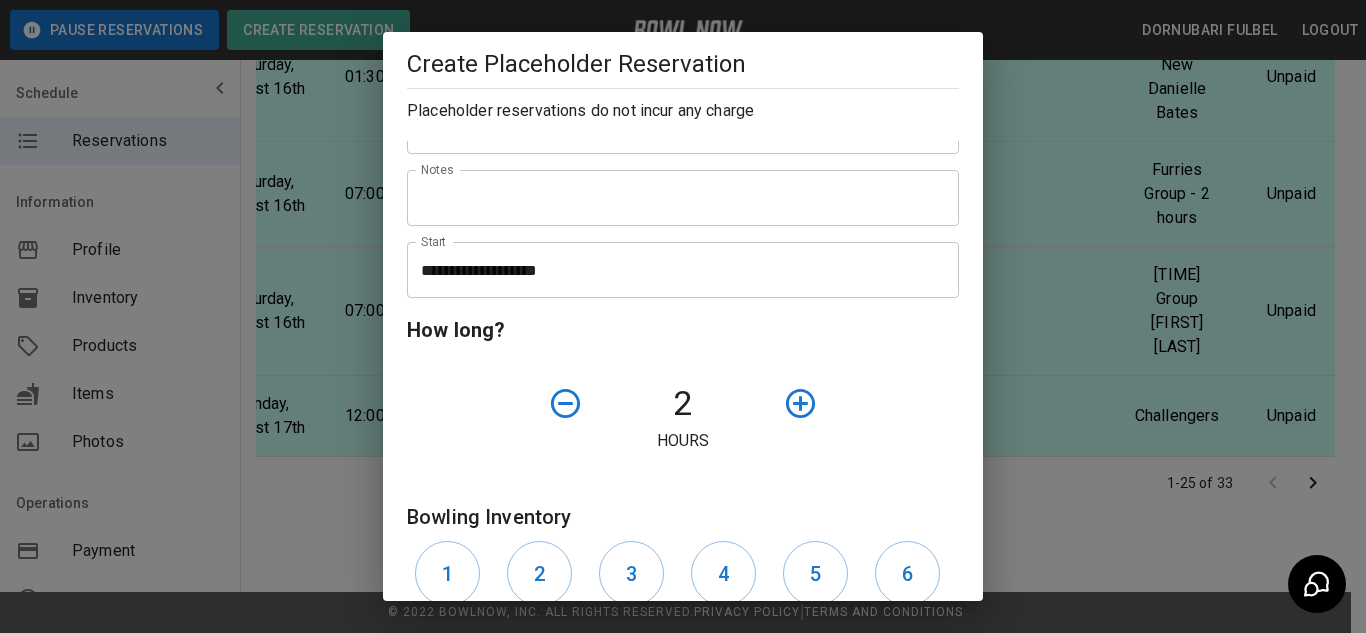 scroll, scrollTop: 204, scrollLeft: 0, axis: vertical 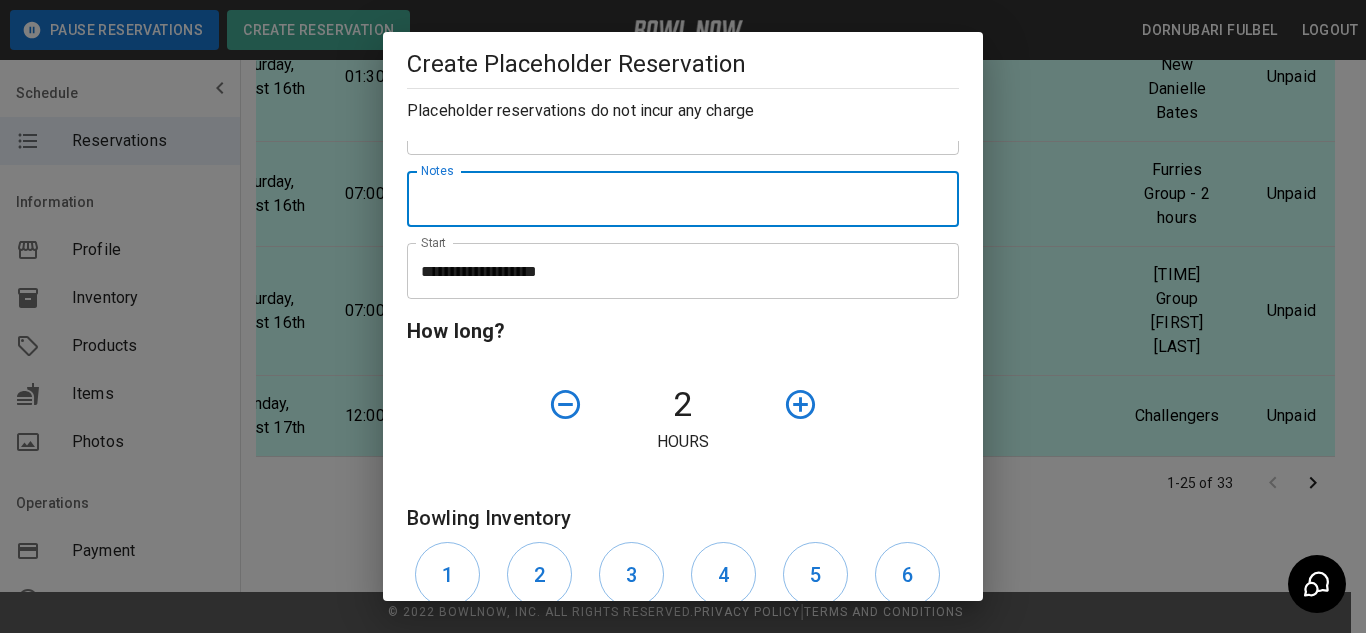 click on "Notes" at bounding box center (683, 199) 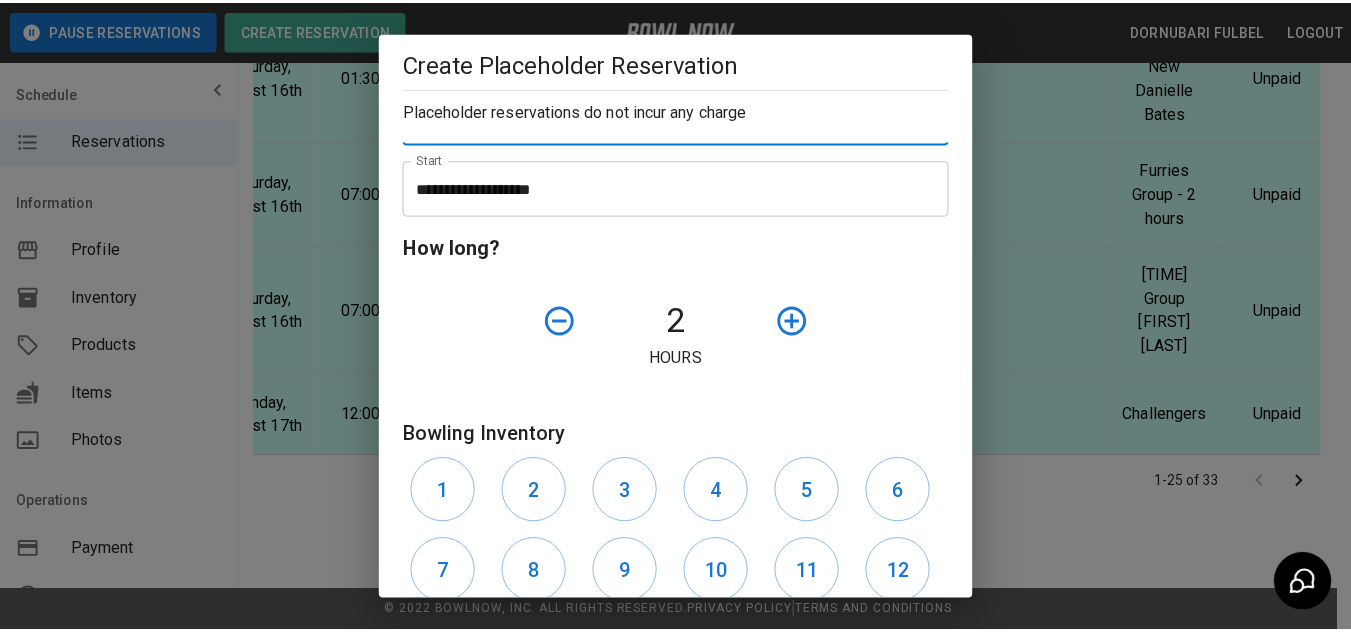 scroll, scrollTop: 0, scrollLeft: 0, axis: both 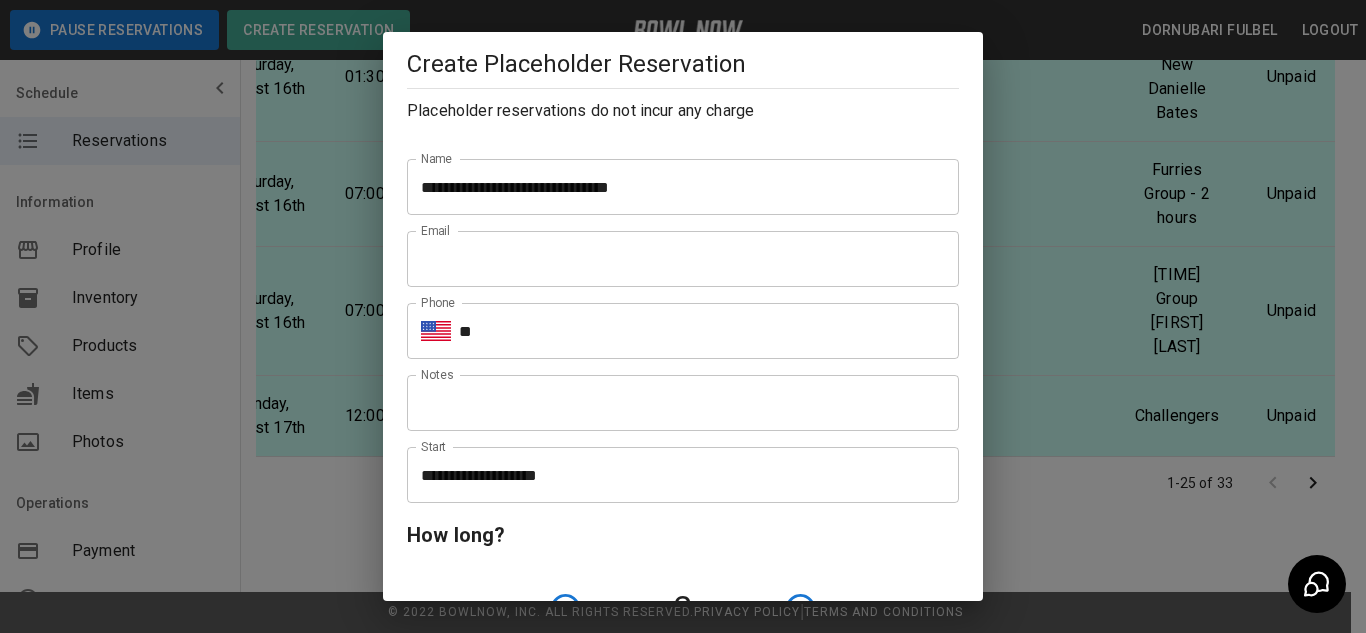click on "Create Placeholder Reservation Placeholder reservations do not incur any charge" at bounding box center (683, 86) 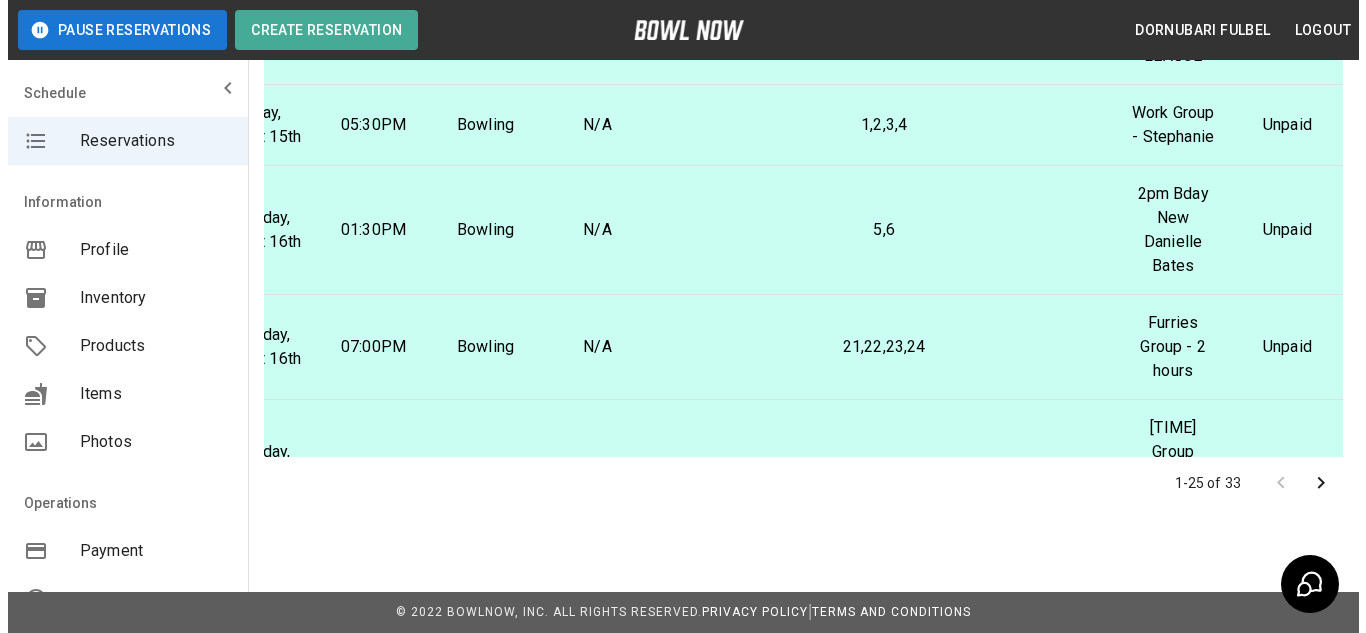 scroll, scrollTop: 1790, scrollLeft: 196, axis: both 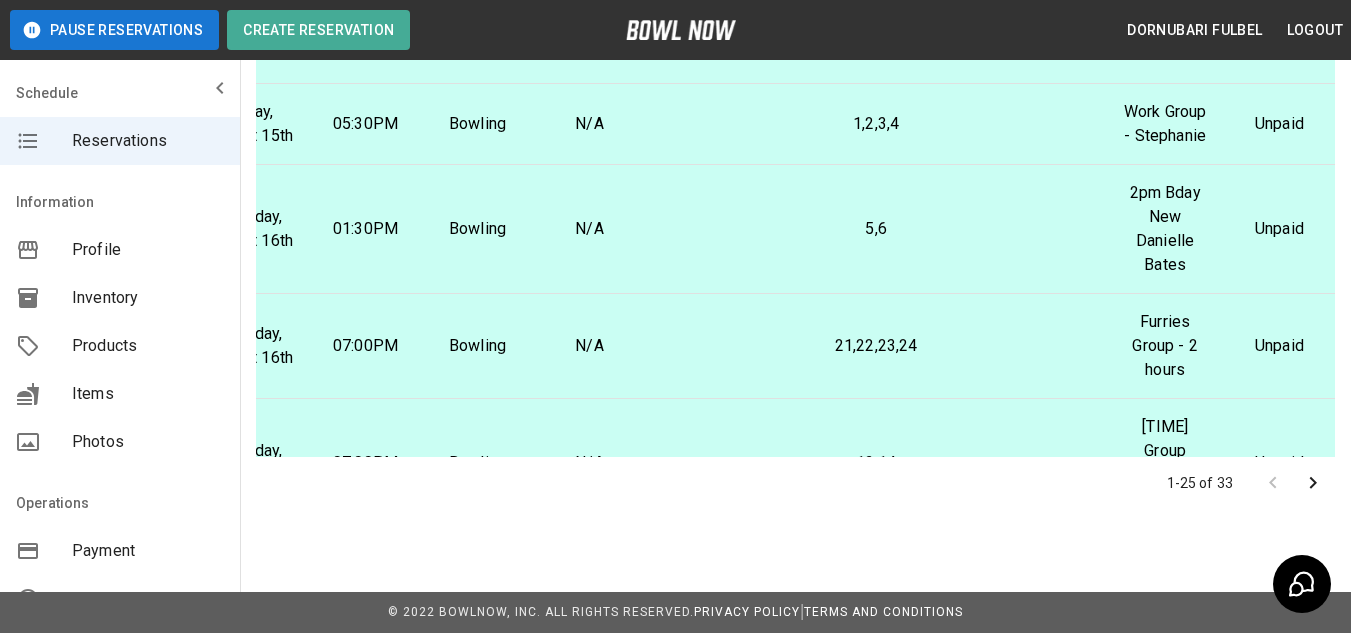 click on "5,6" at bounding box center (876, 229) 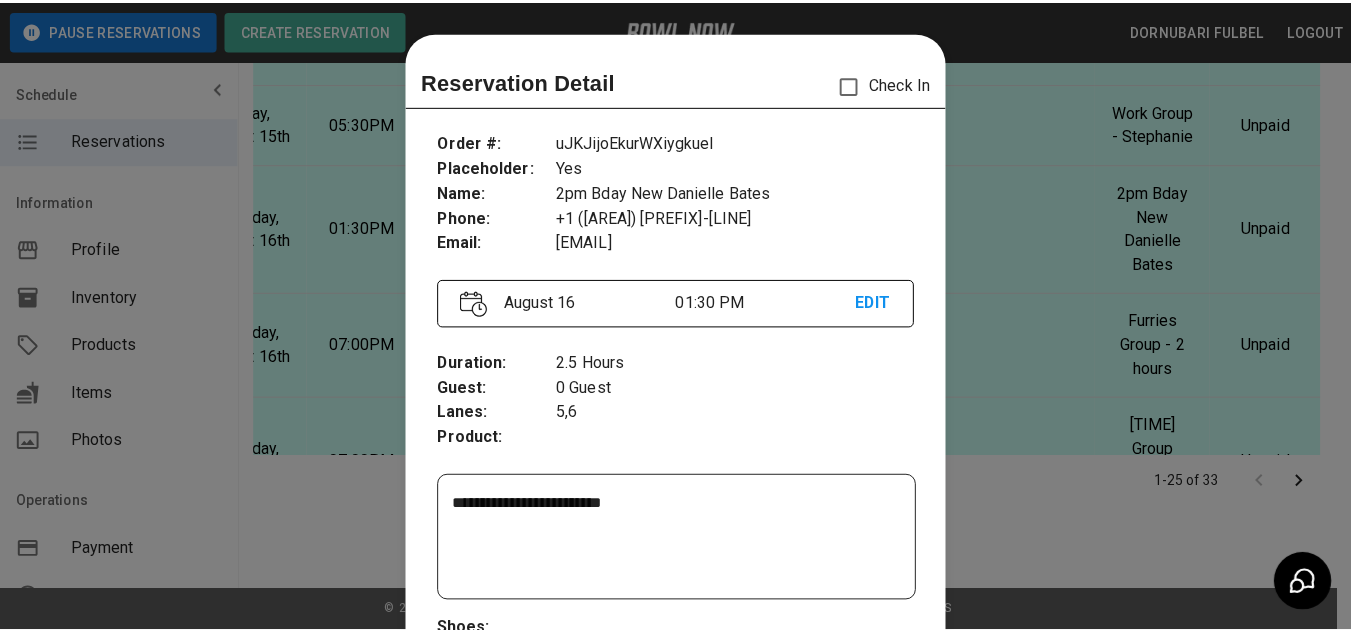 scroll, scrollTop: 32, scrollLeft: 0, axis: vertical 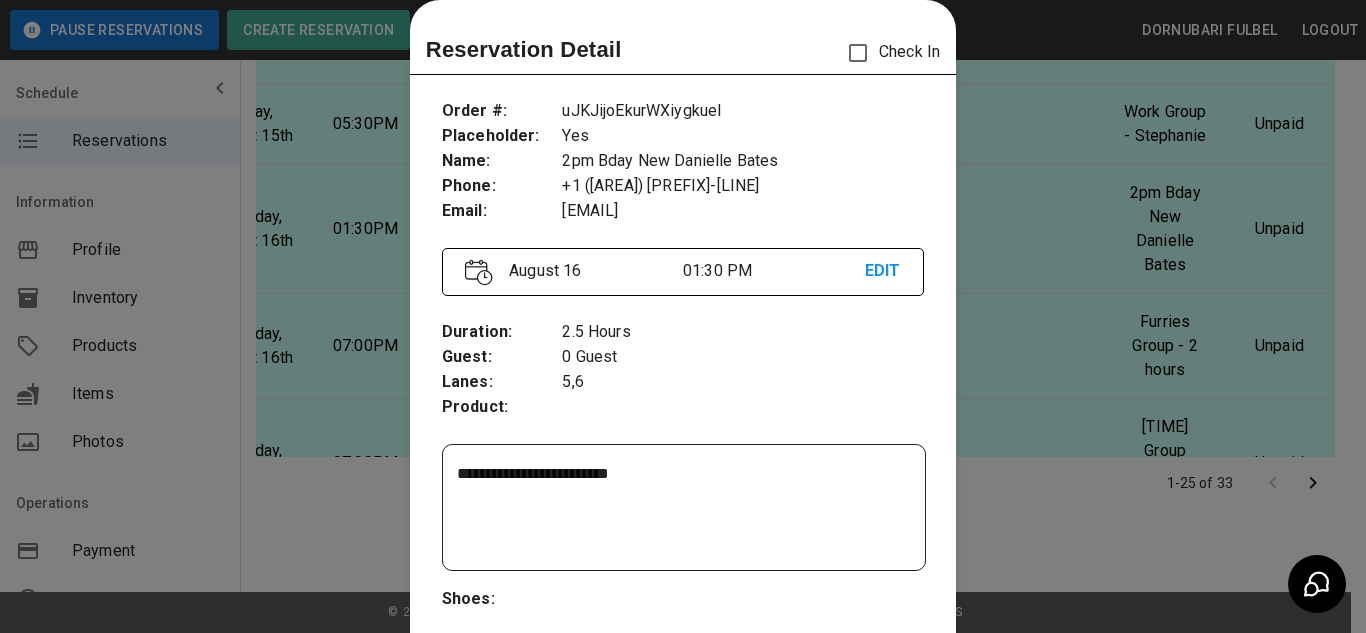 click at bounding box center [683, 316] 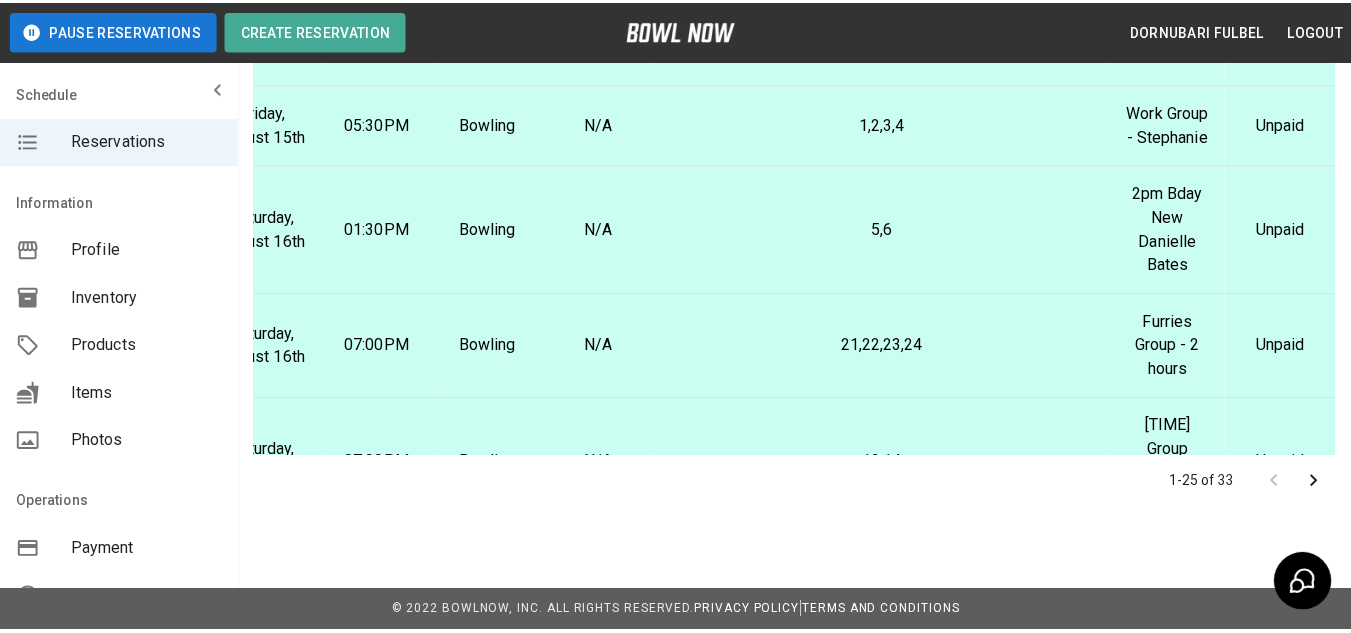 scroll, scrollTop: 1790, scrollLeft: 181, axis: both 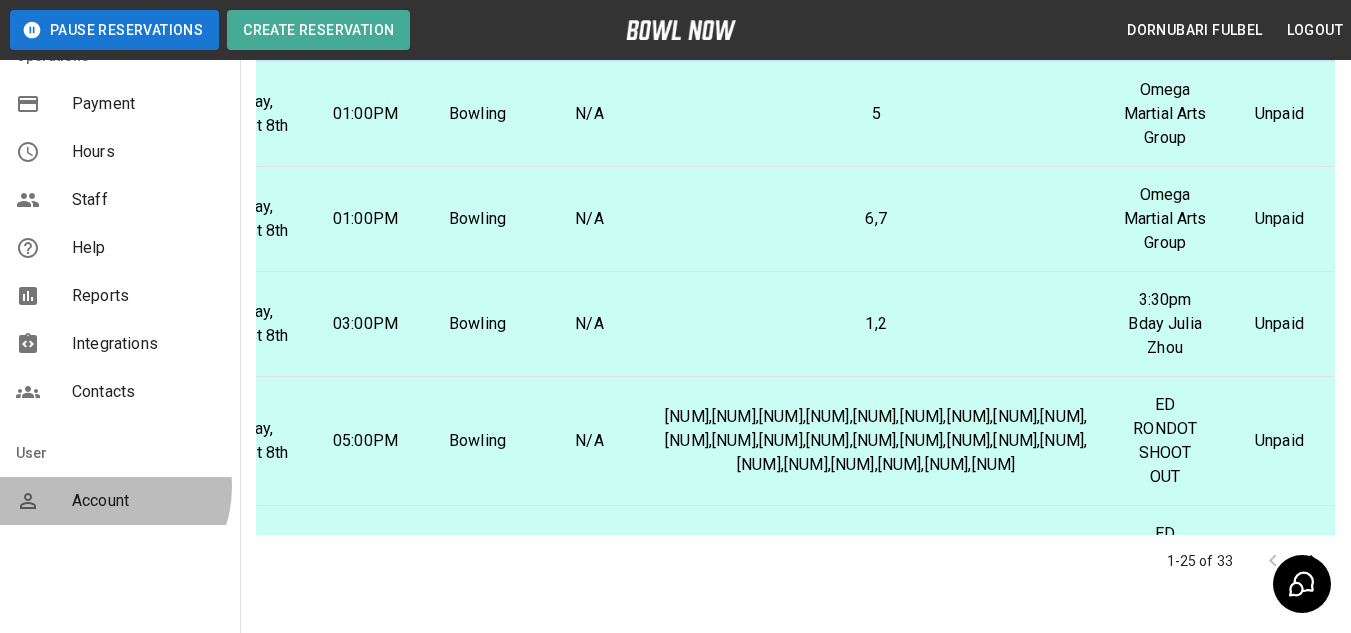 click on "Account" at bounding box center (120, 501) 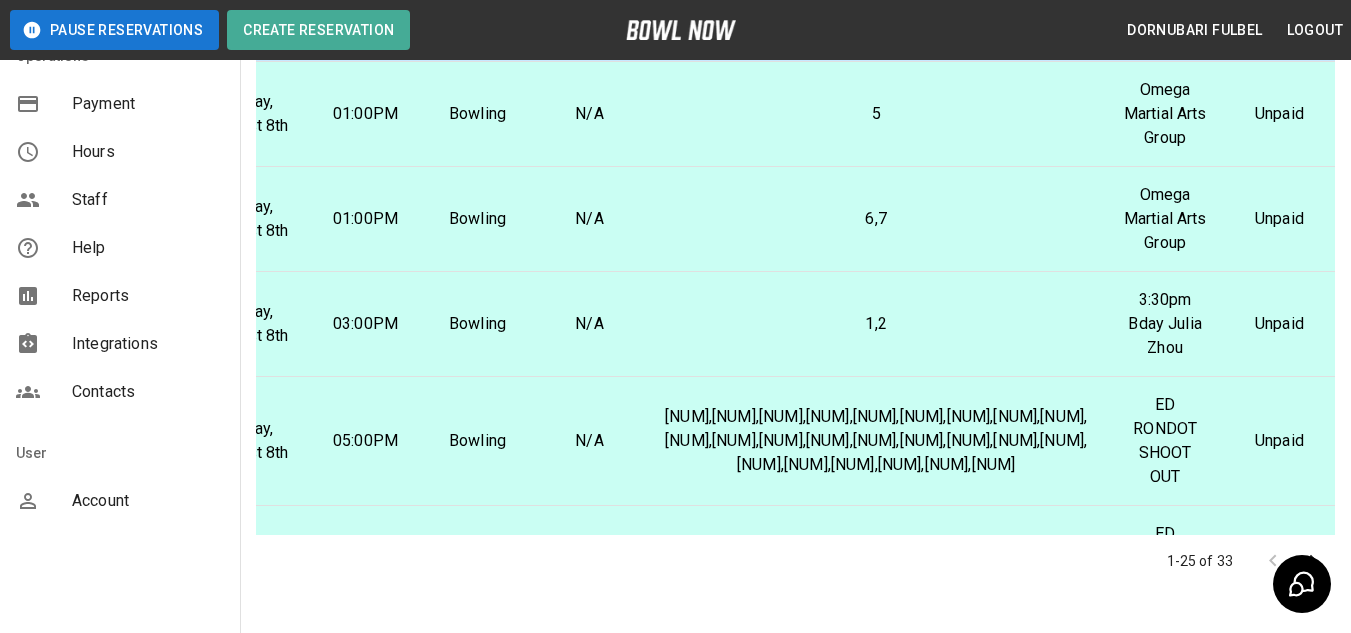scroll, scrollTop: 0, scrollLeft: 0, axis: both 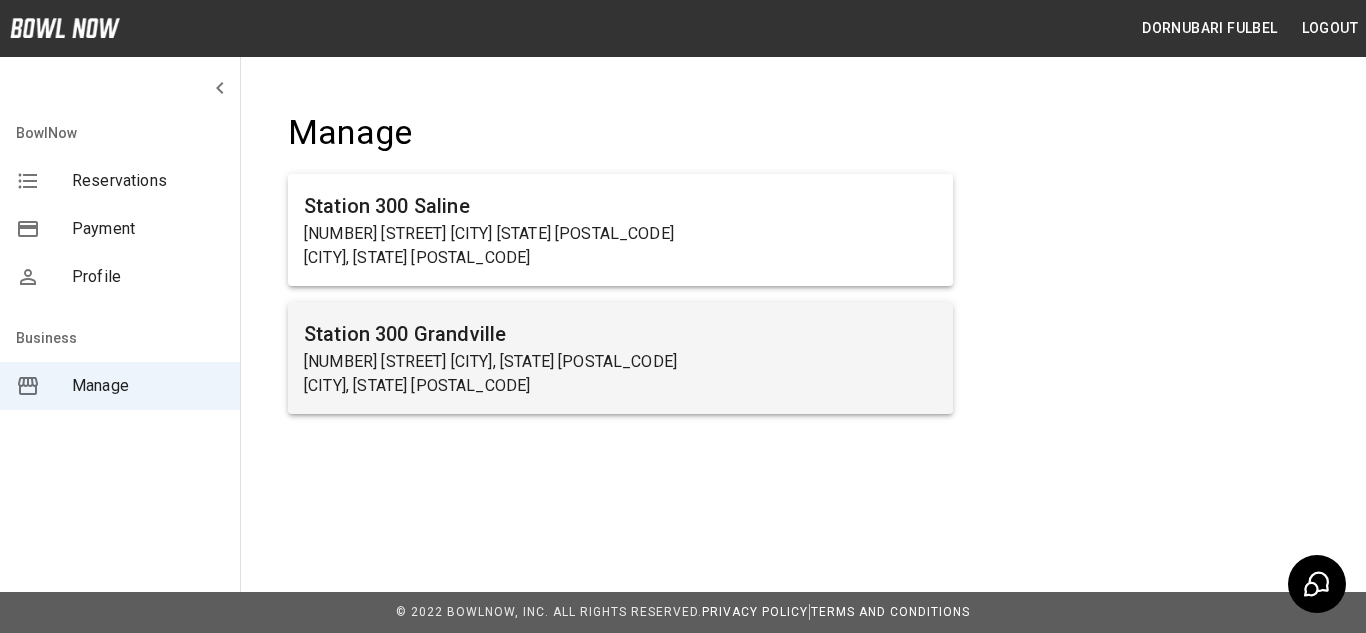click on "Station 300 Grandville" at bounding box center [620, 334] 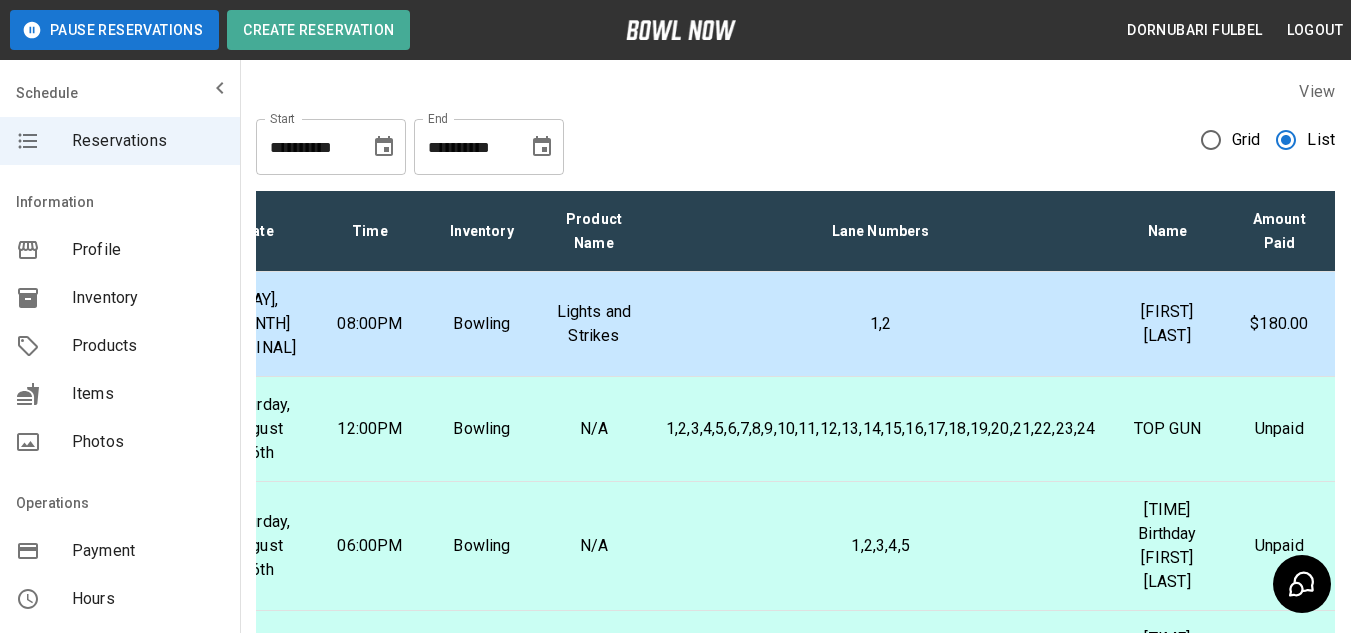 scroll, scrollTop: 115, scrollLeft: 186, axis: both 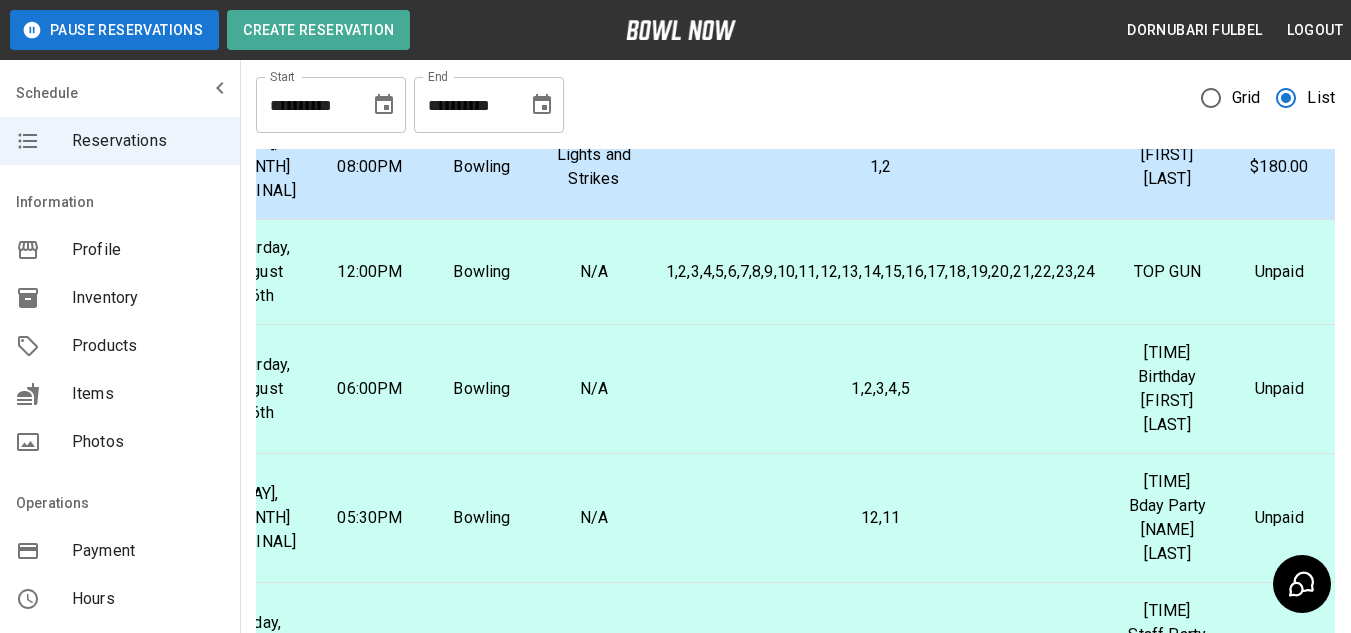 click on "1,2,3,4,5" at bounding box center [880, 389] 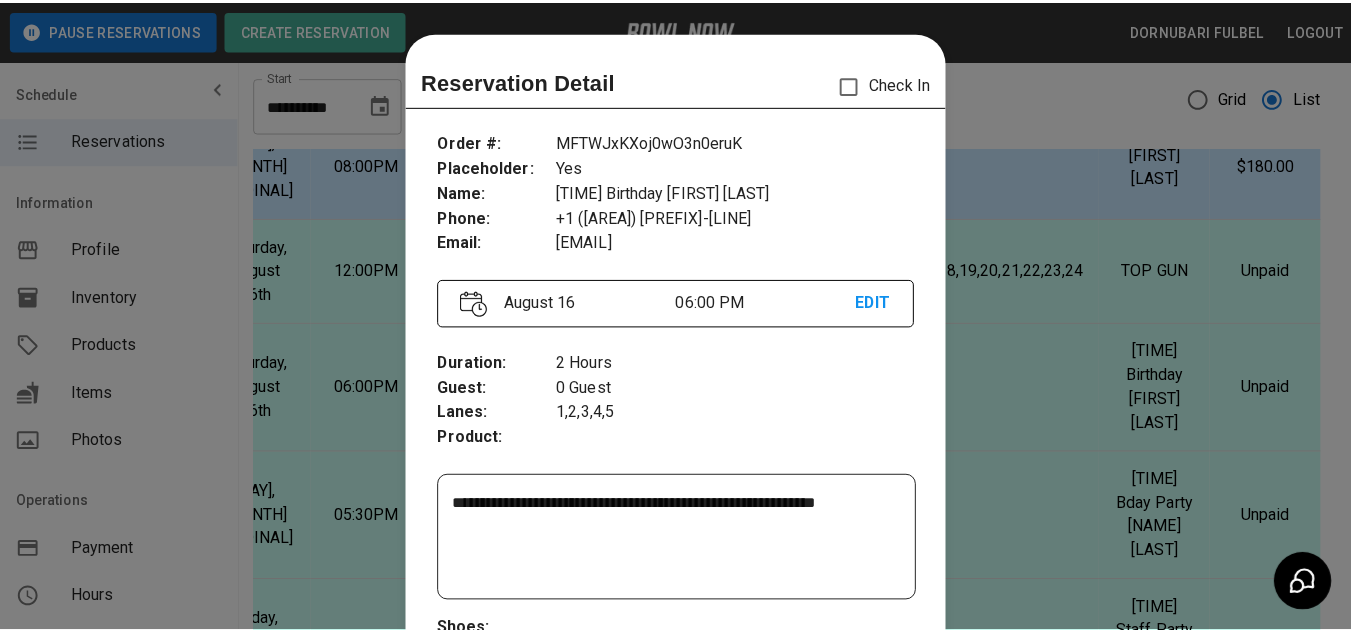 scroll, scrollTop: 32, scrollLeft: 0, axis: vertical 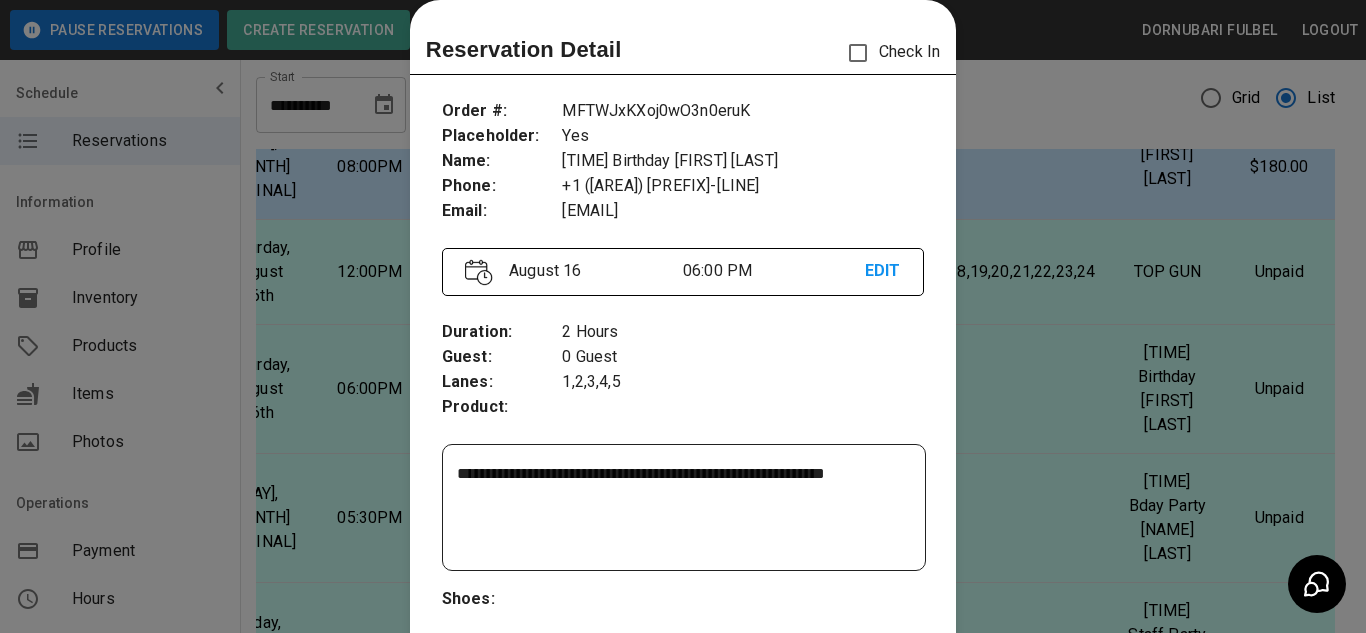 click at bounding box center [683, 316] 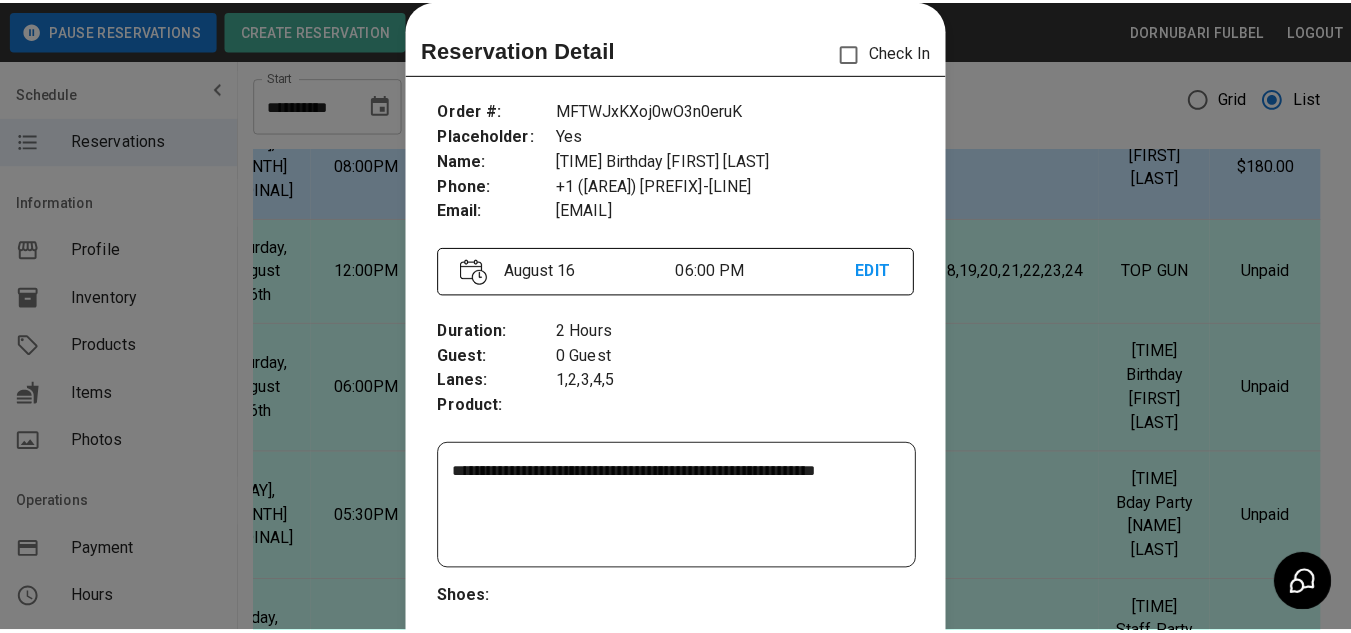 scroll, scrollTop: 115, scrollLeft: 171, axis: both 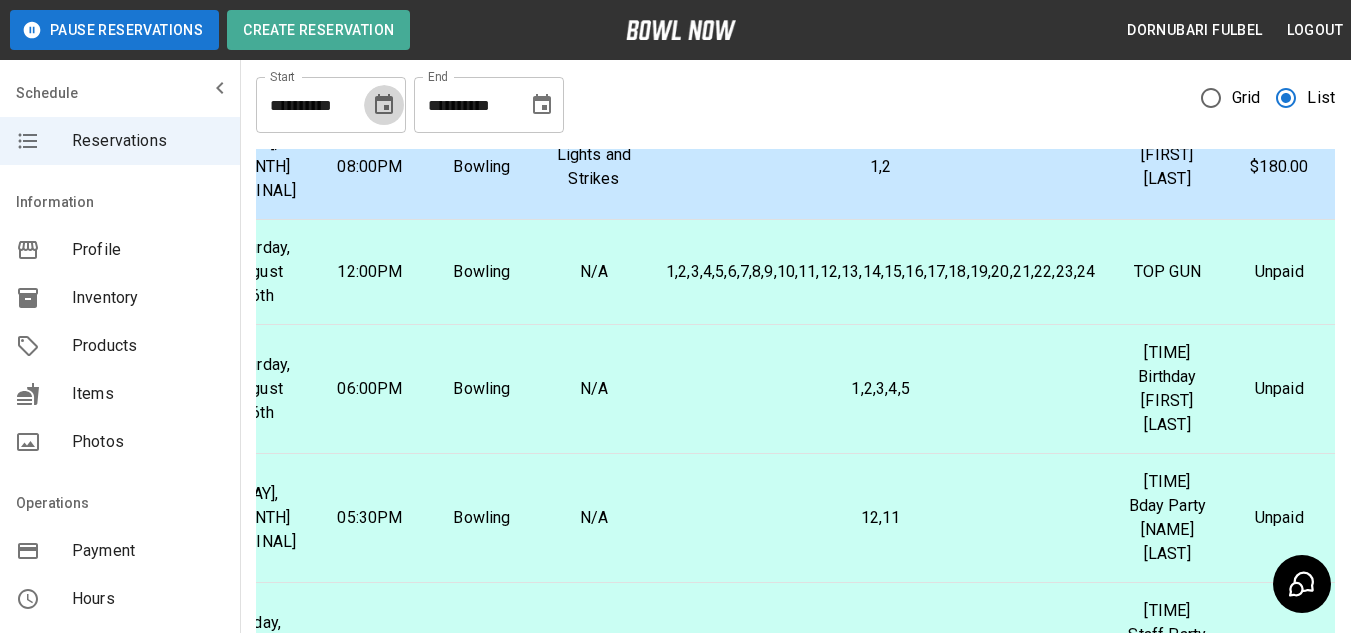 click 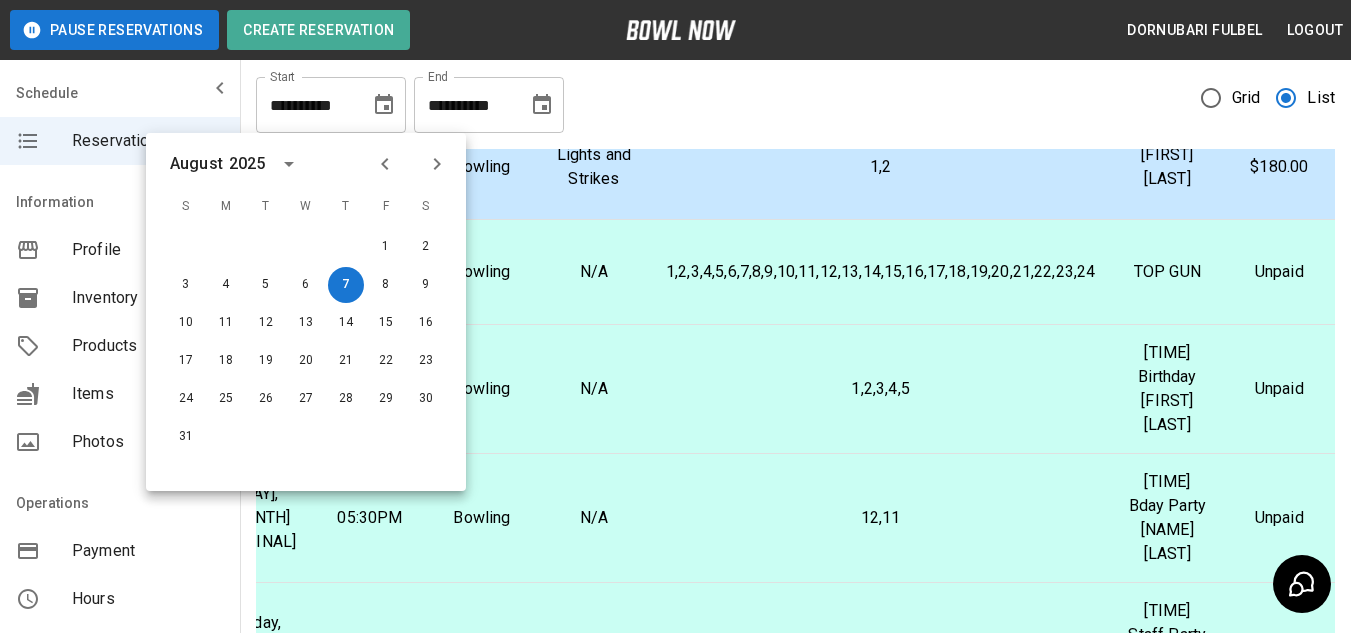 scroll, scrollTop: 0, scrollLeft: 0, axis: both 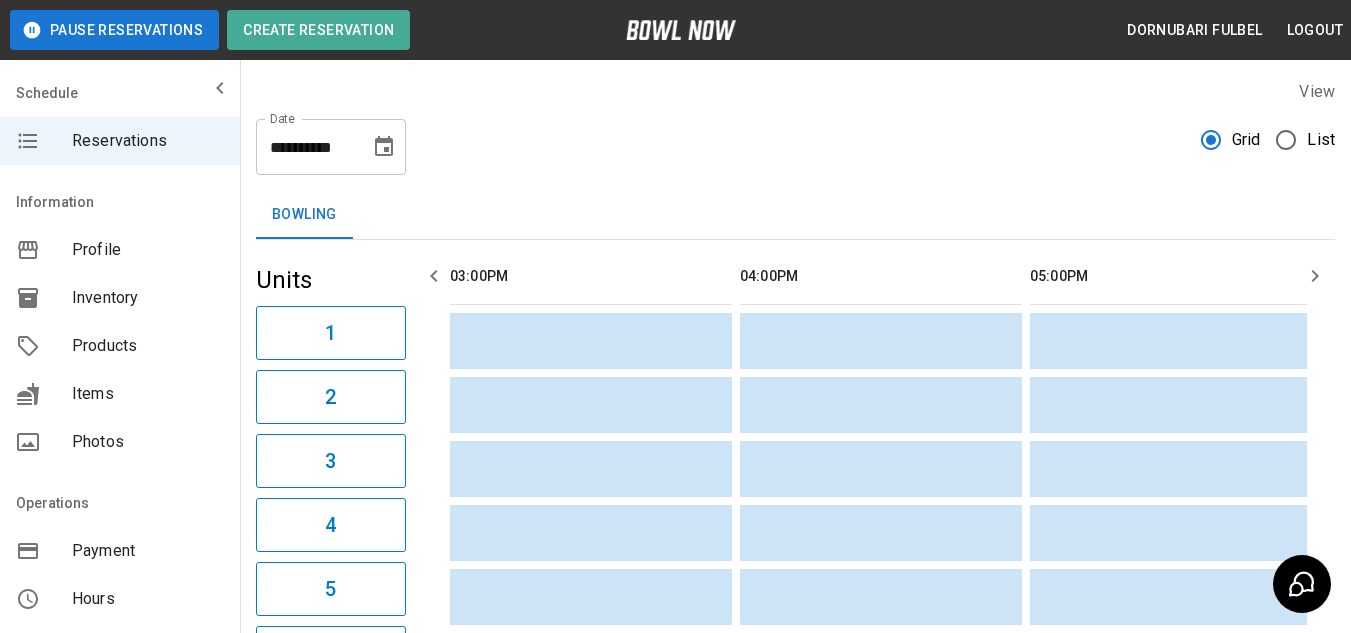 click 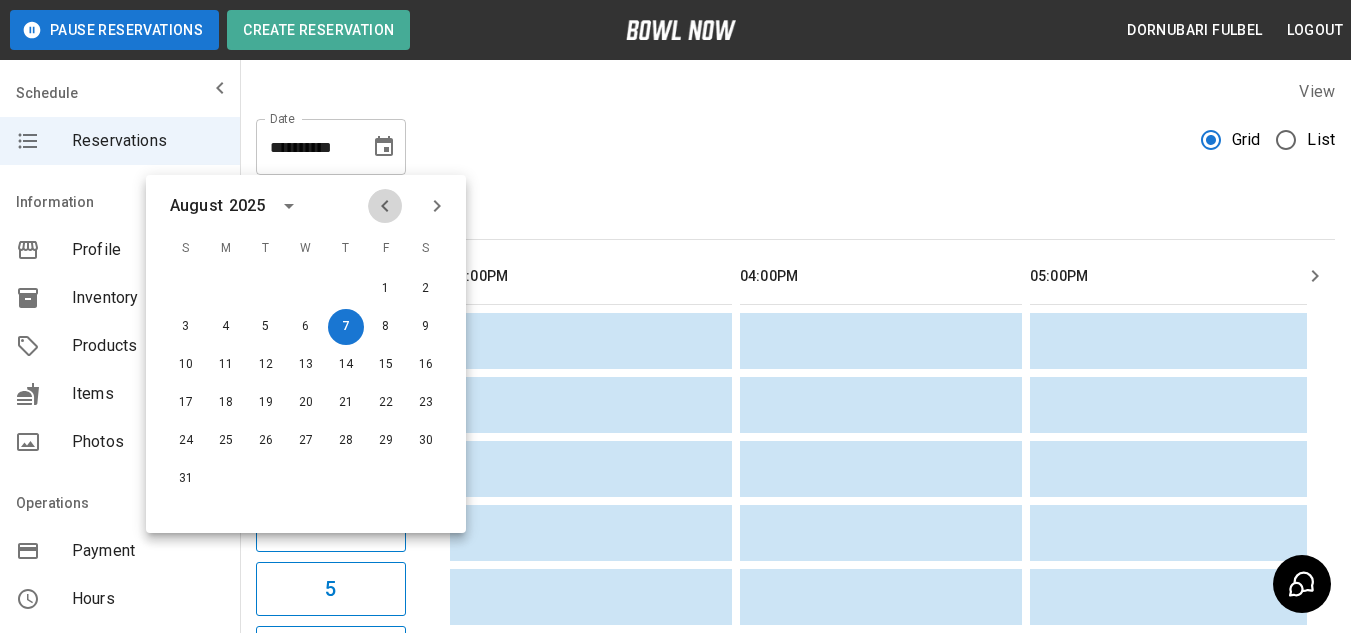click at bounding box center [385, 206] 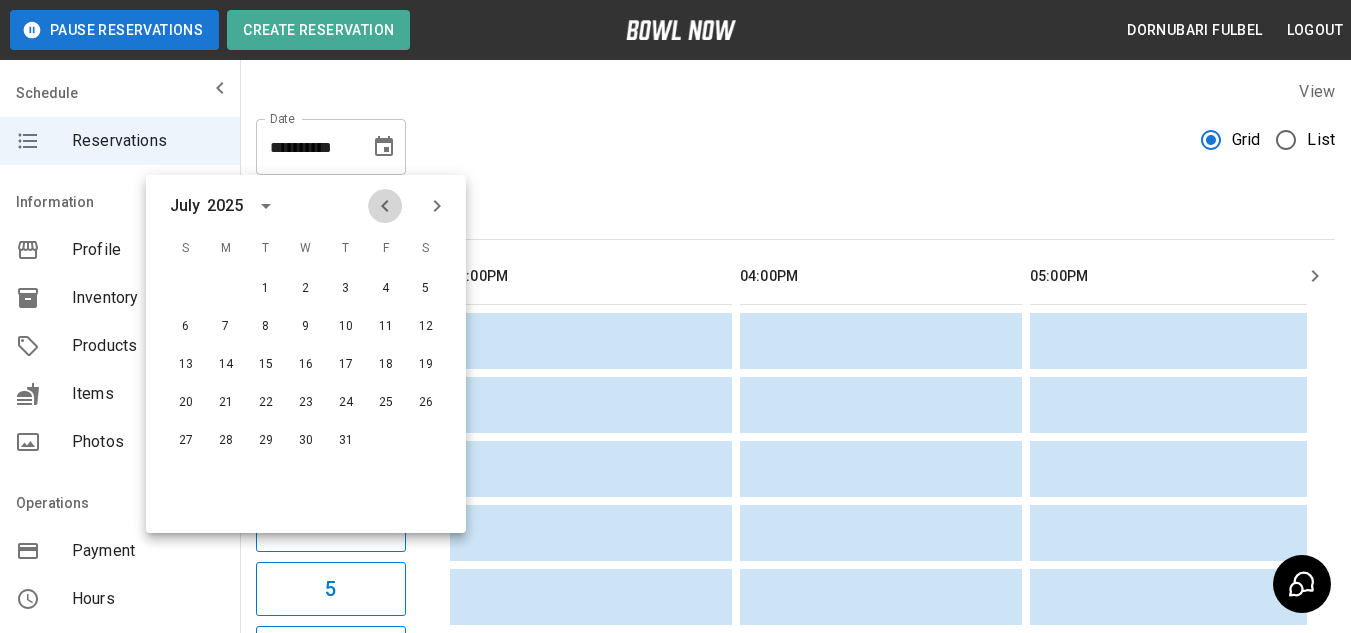 click at bounding box center (385, 206) 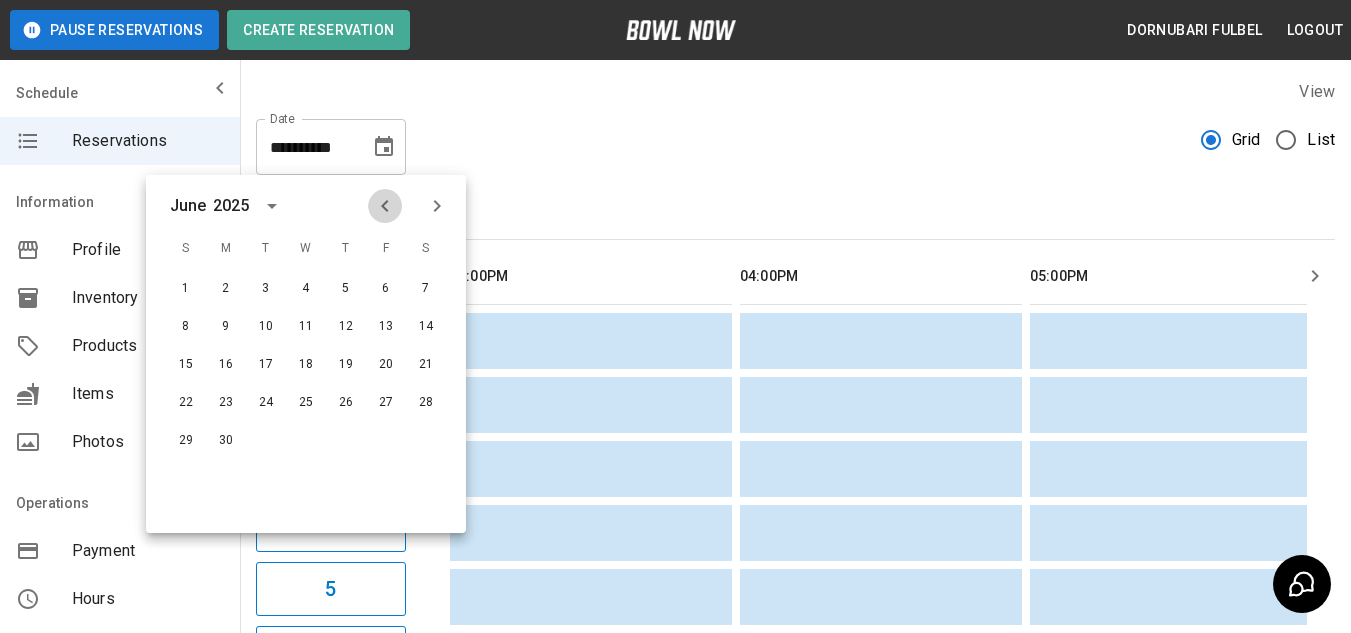 click at bounding box center [385, 206] 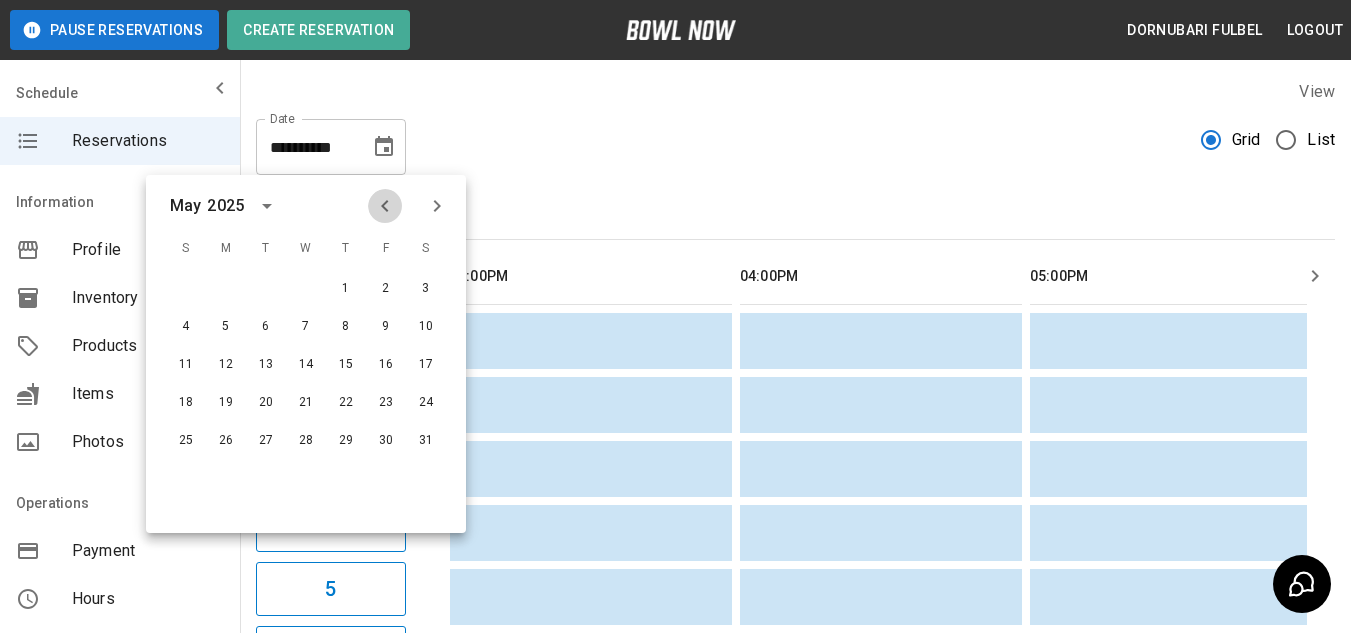 click at bounding box center [385, 206] 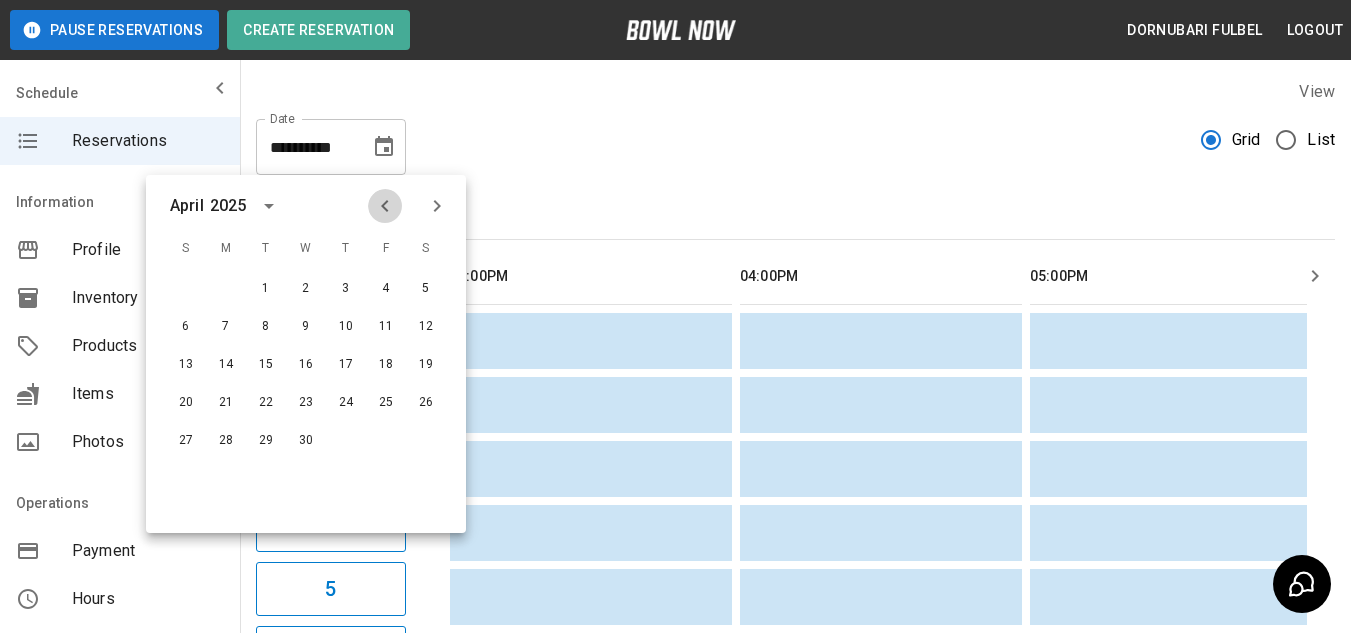 click 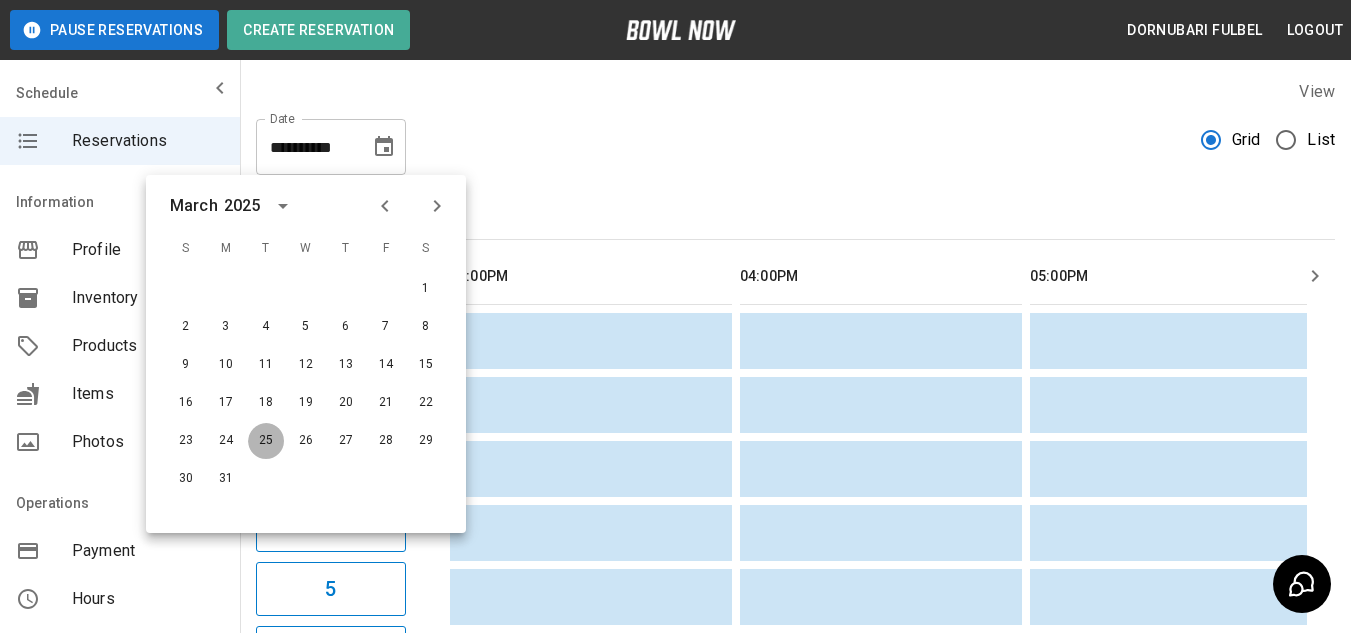 click on "25" at bounding box center (266, 441) 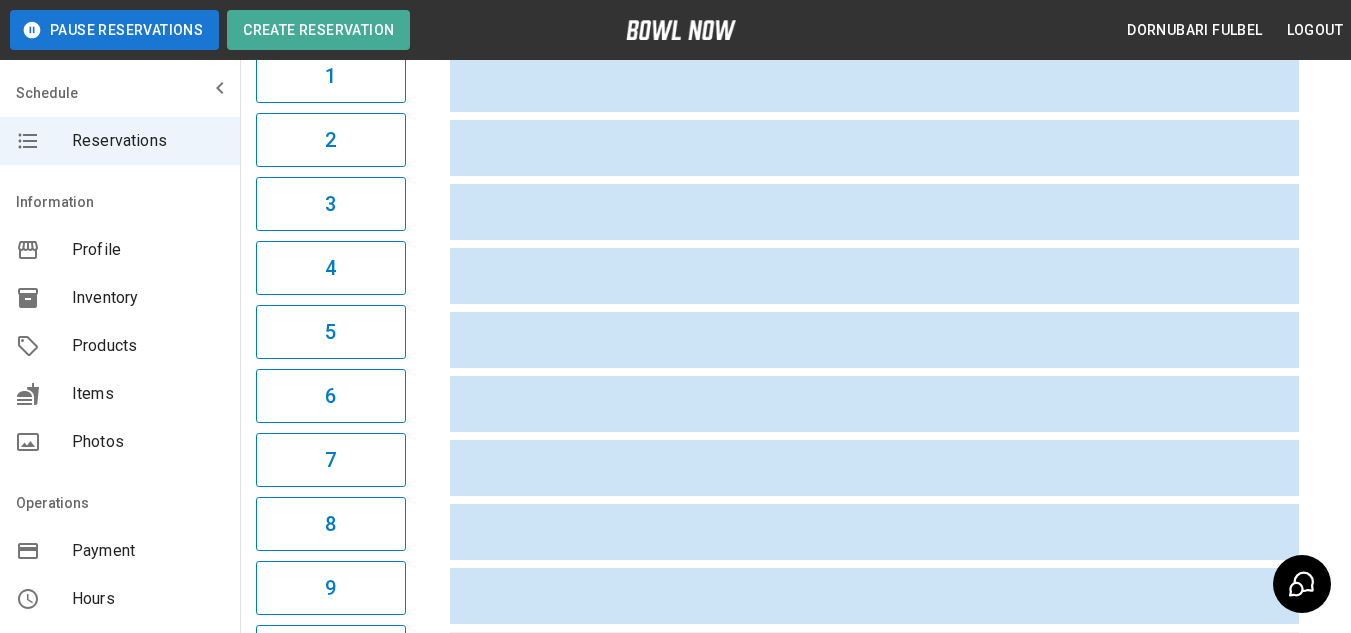 scroll, scrollTop: 0, scrollLeft: 0, axis: both 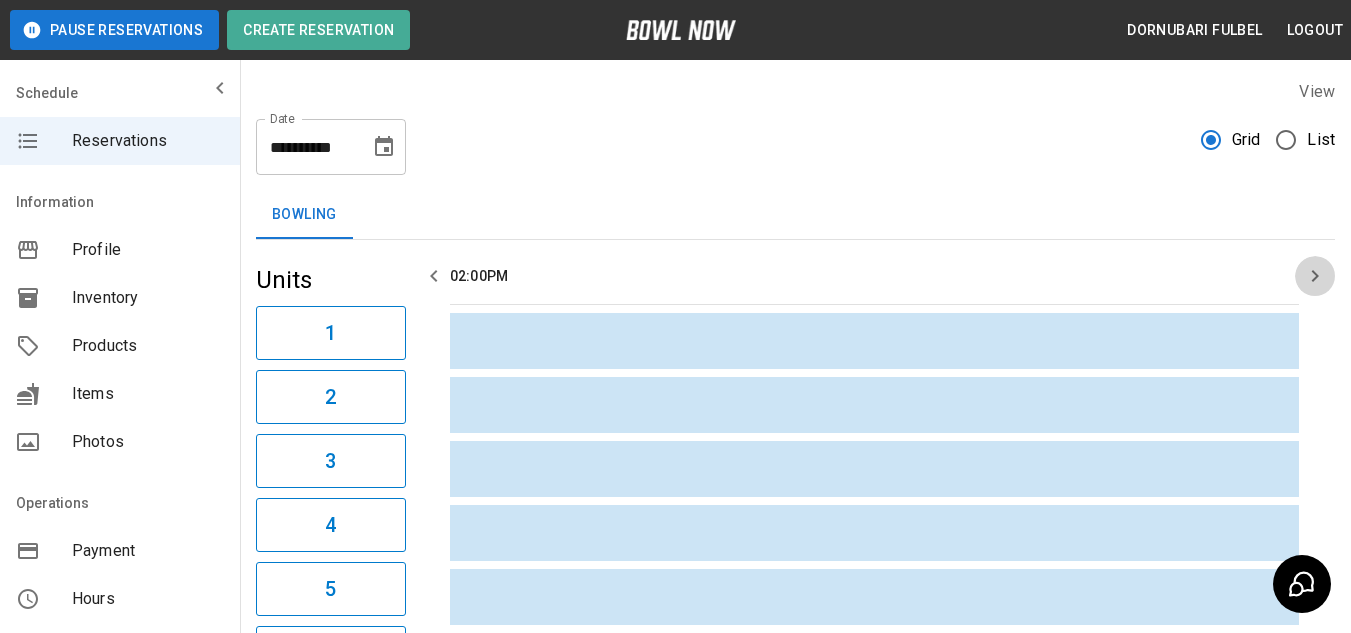 click at bounding box center (1315, 276) 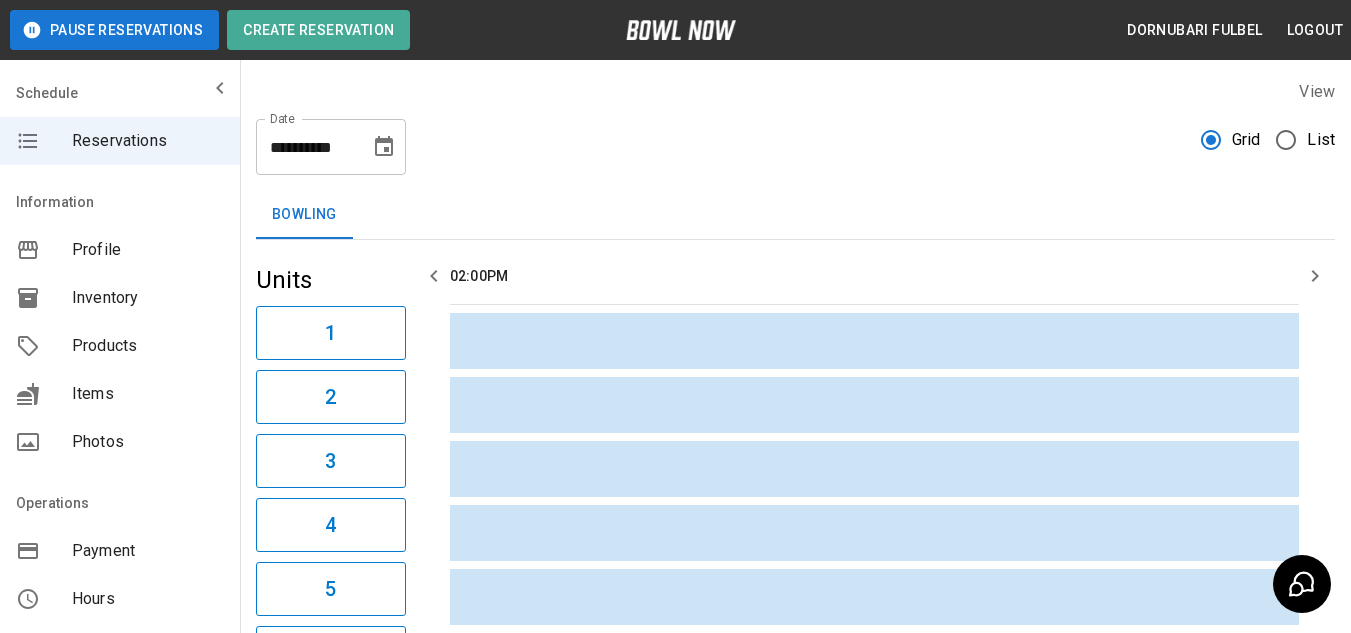 click at bounding box center [1315, 276] 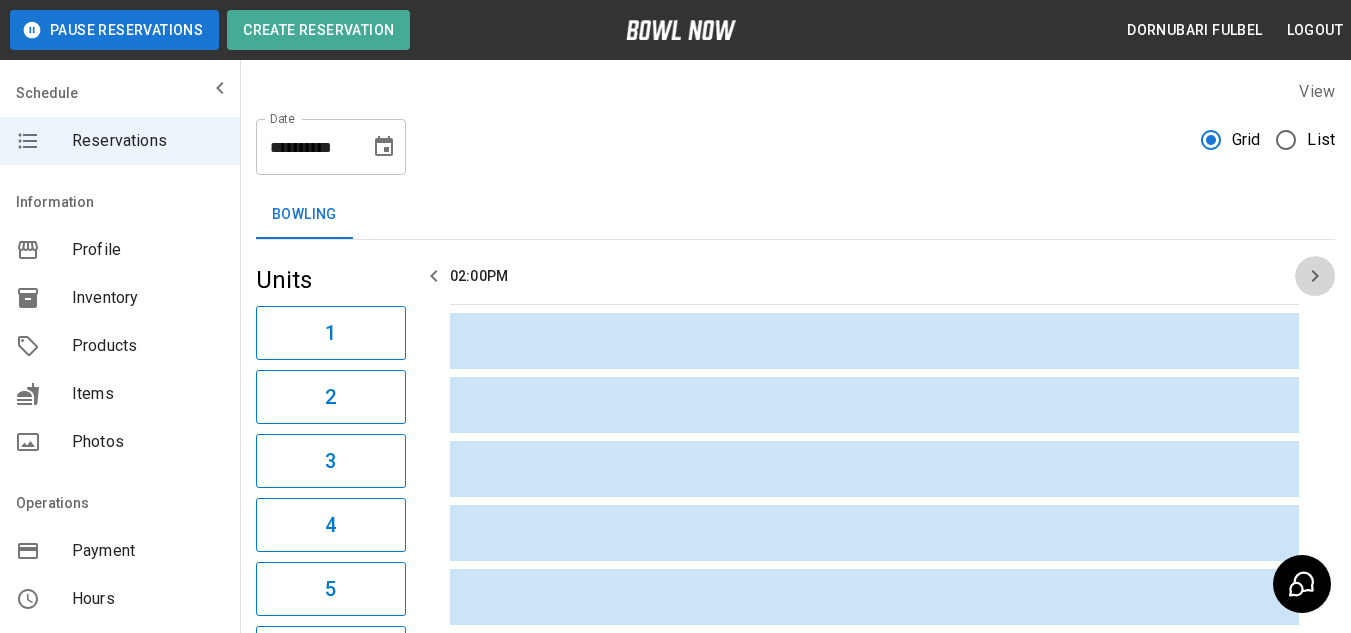 click at bounding box center [1315, 276] 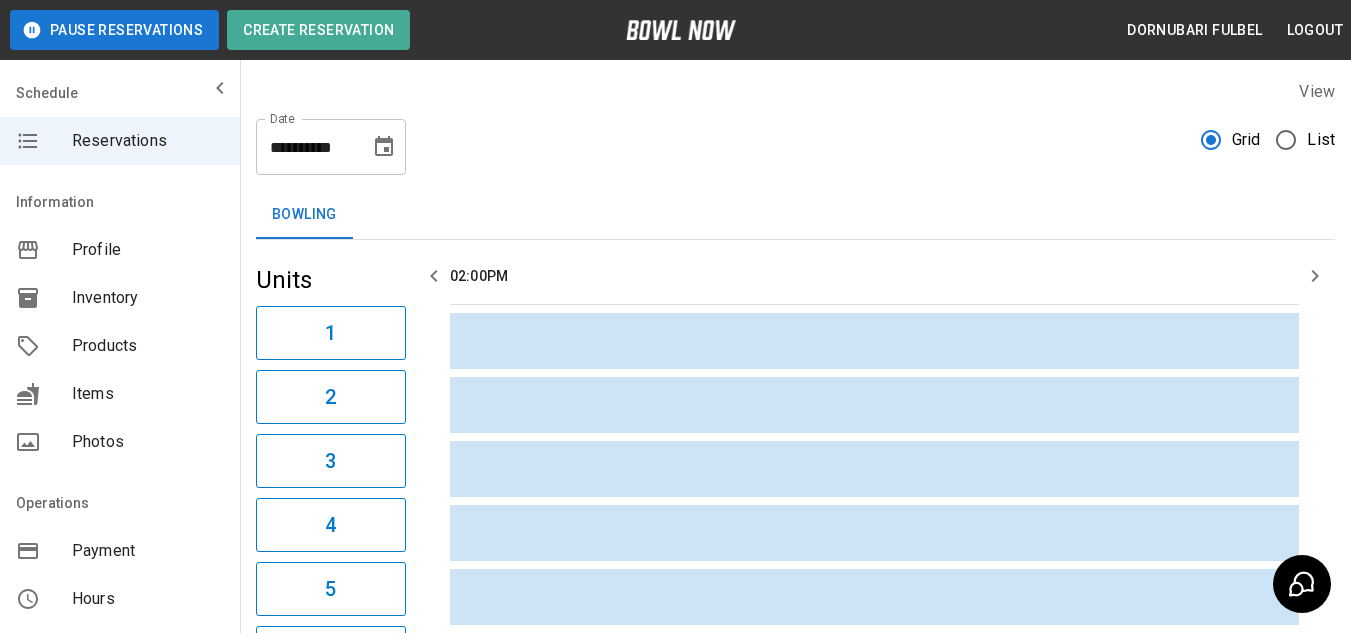 click at bounding box center [1315, 276] 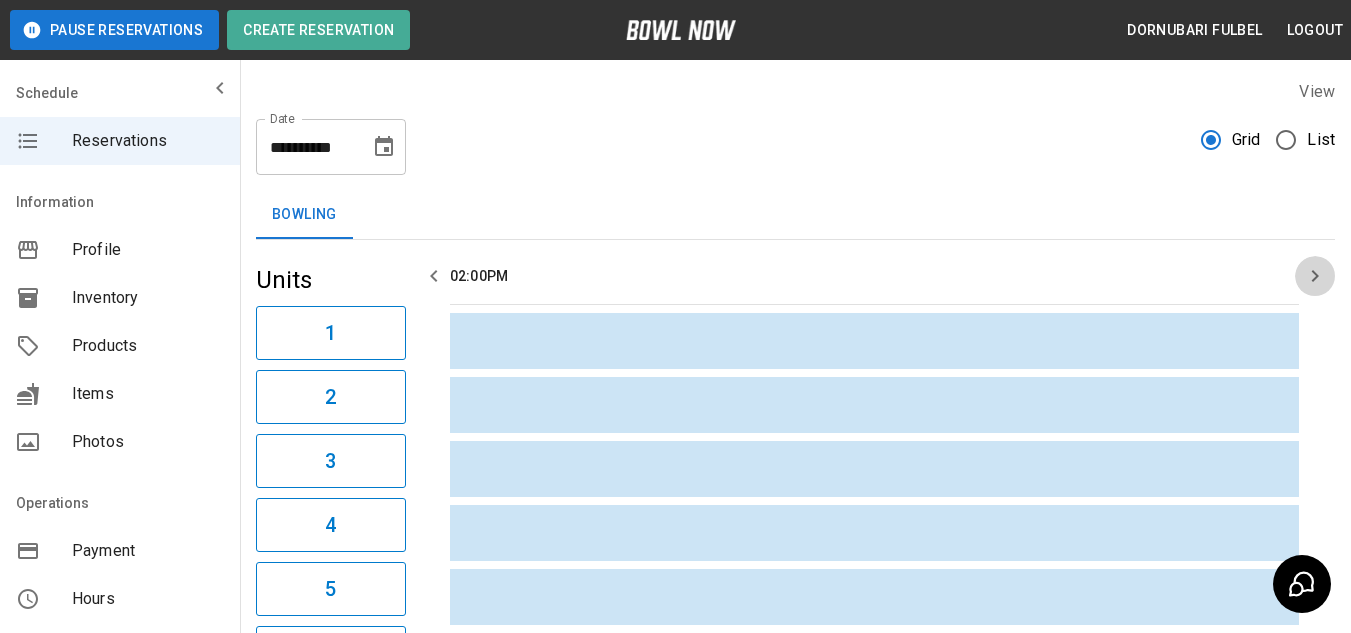 click at bounding box center [1315, 276] 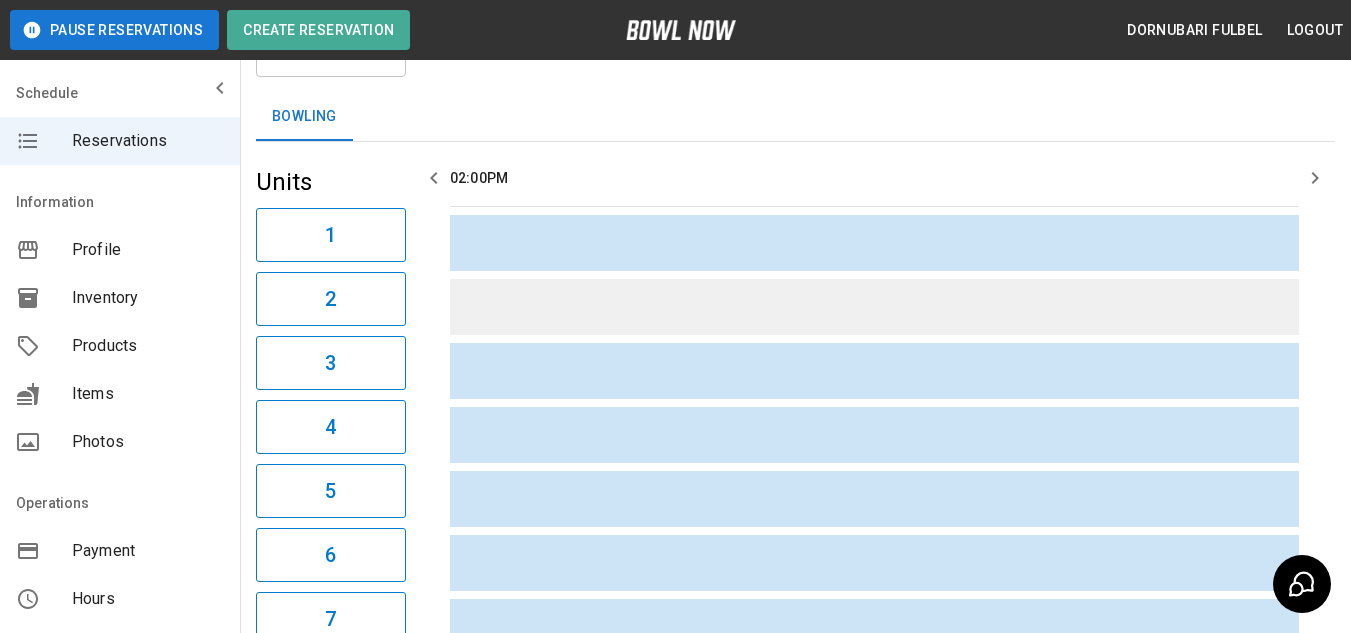 scroll, scrollTop: 0, scrollLeft: 0, axis: both 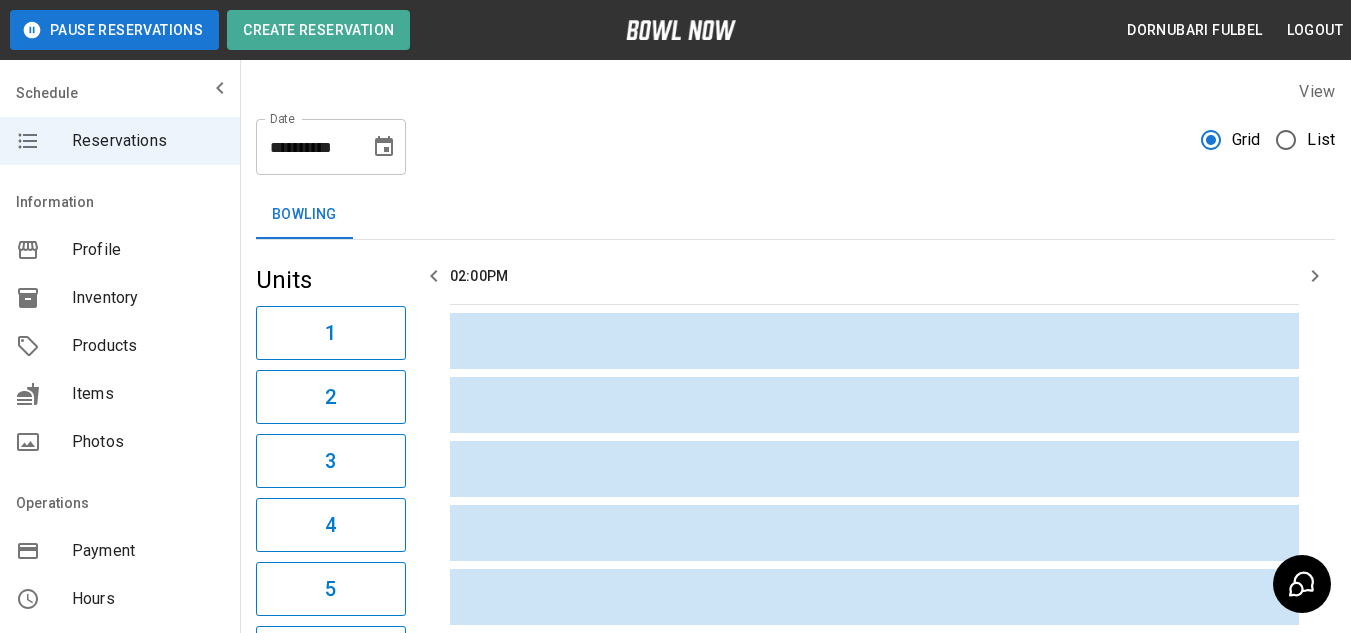 click 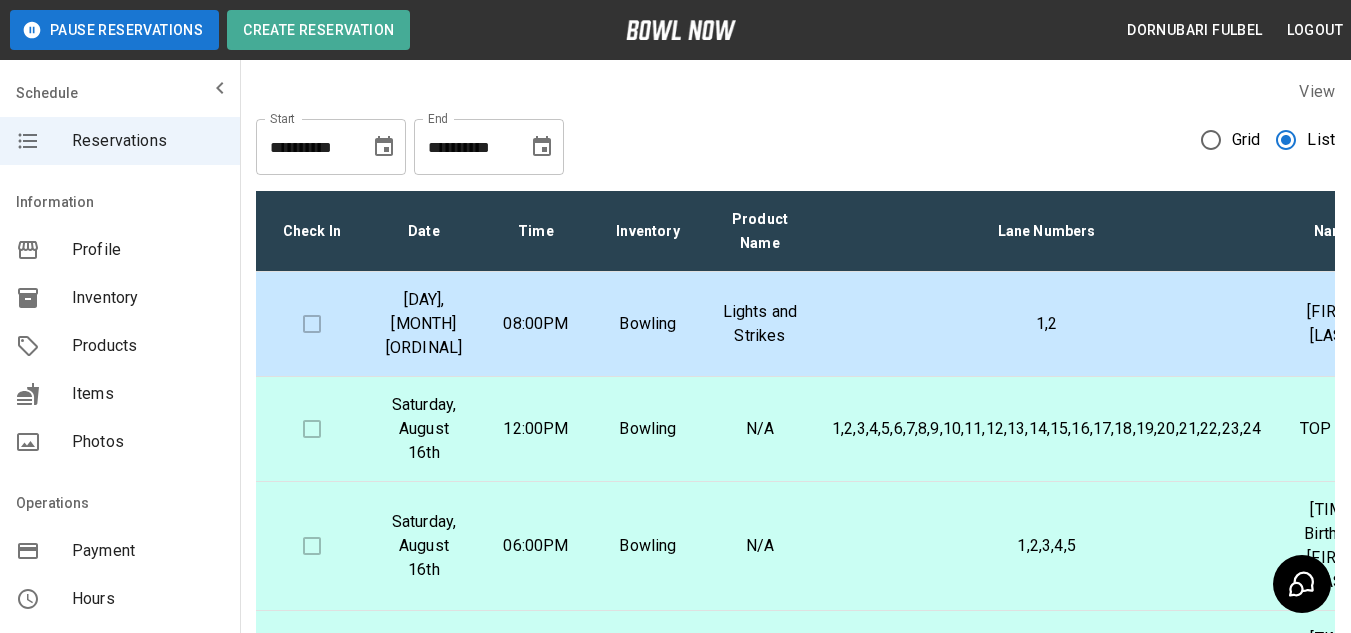 click at bounding box center (384, 147) 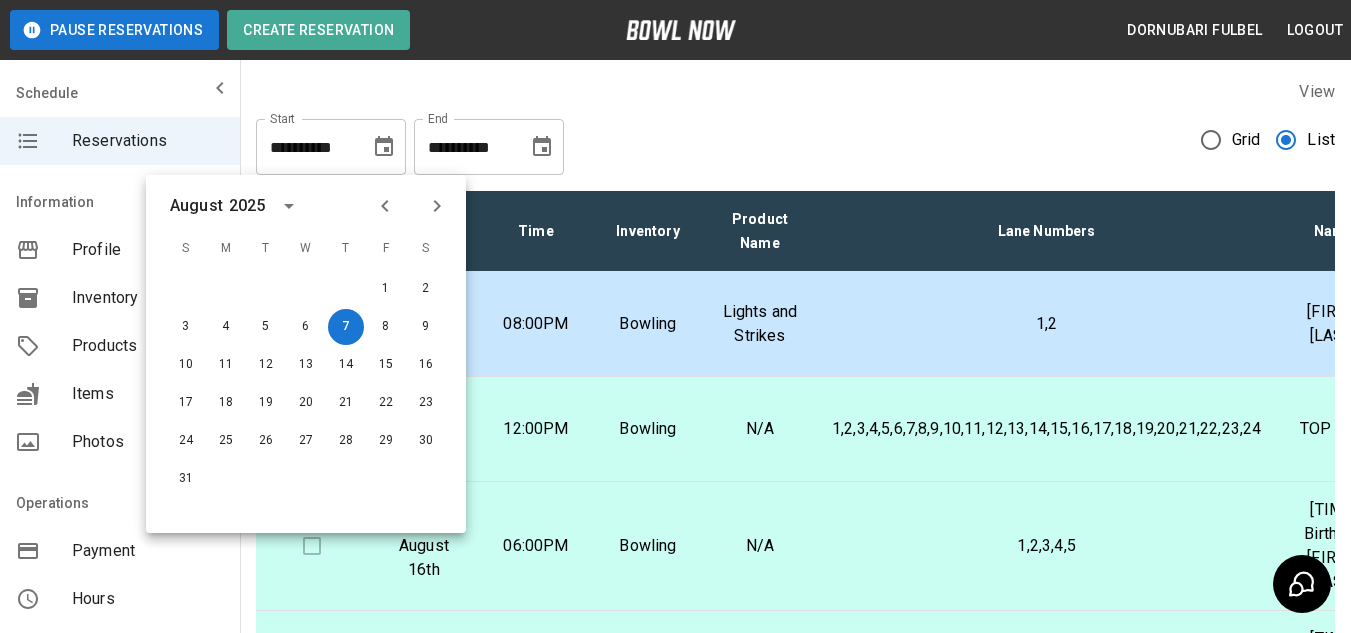 click 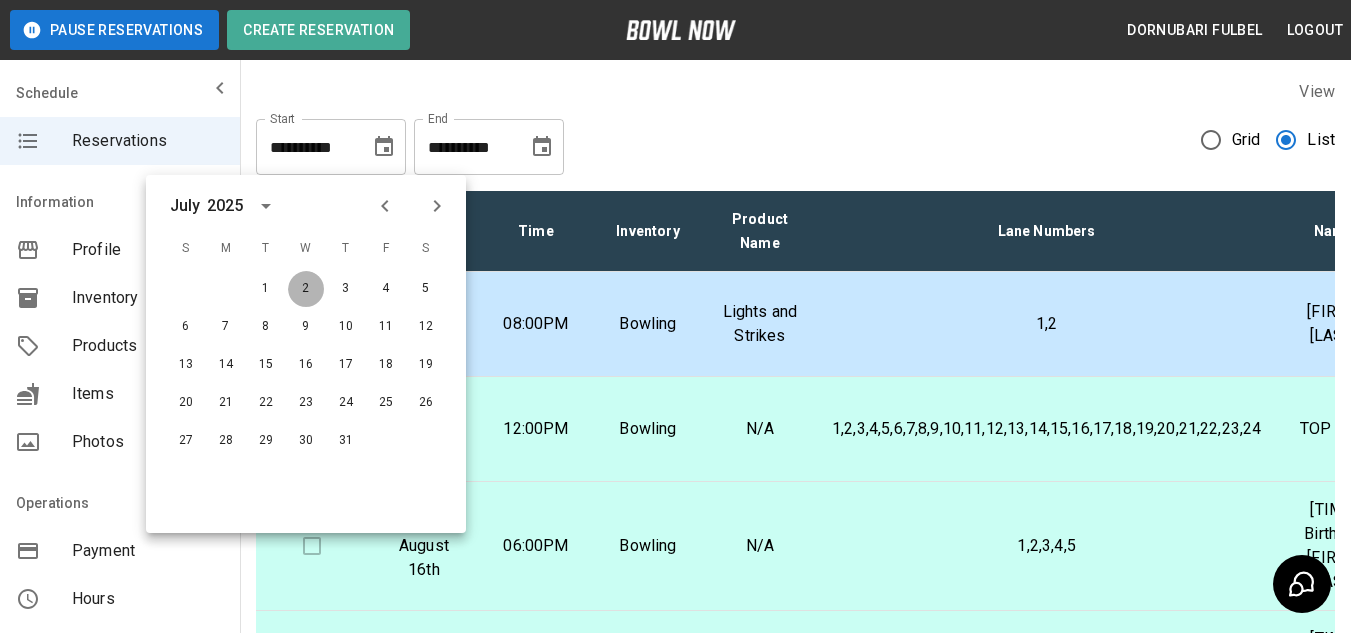 click on "2" at bounding box center (306, 289) 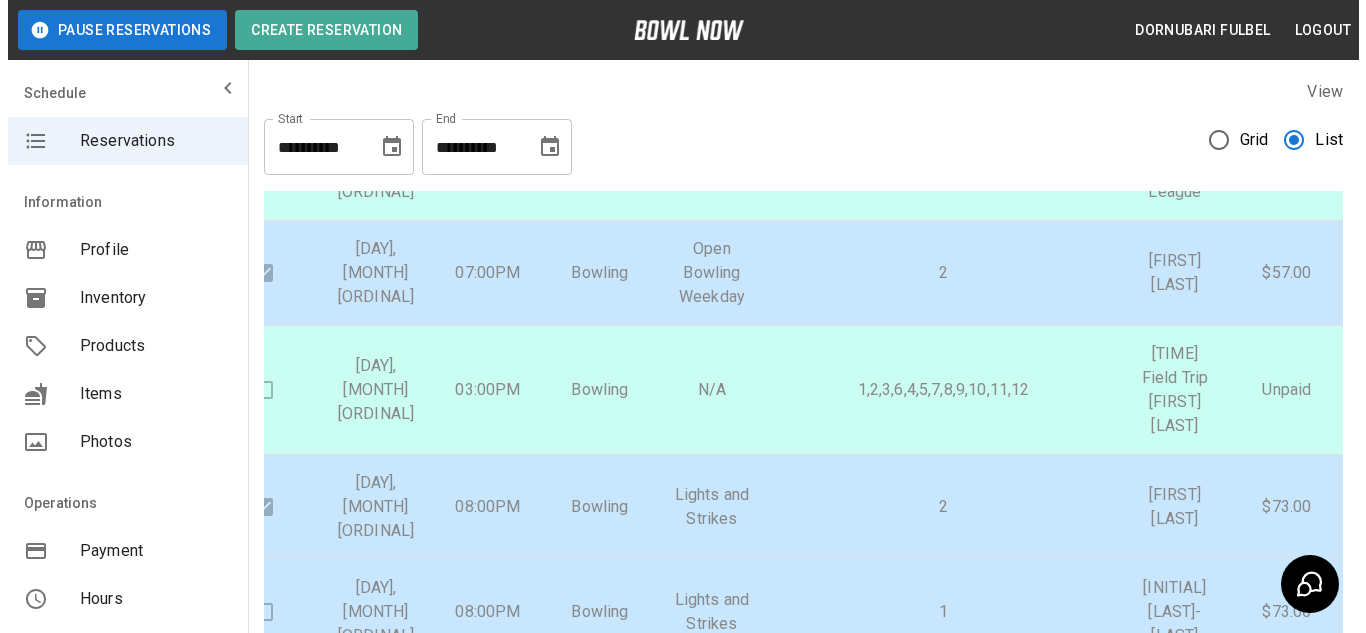scroll, scrollTop: 1520, scrollLeft: 84, axis: both 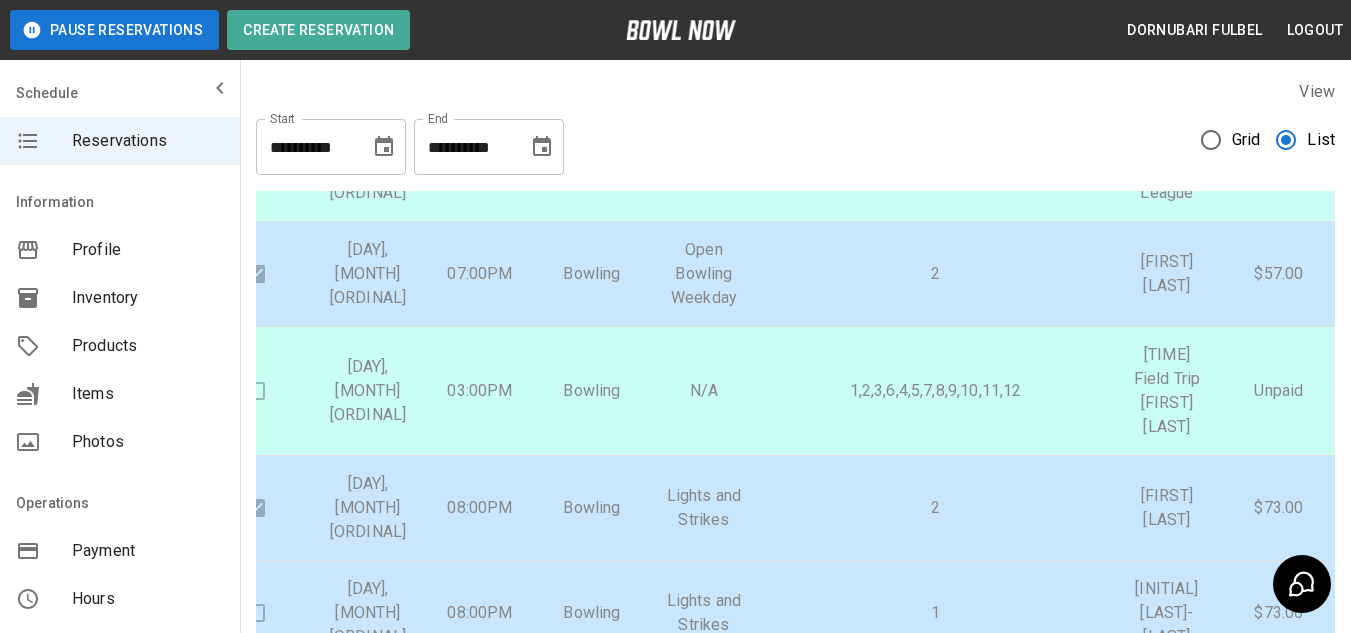 click on "1,2,3,6,4,5,7,8,9,10,11,12" at bounding box center (935, 391) 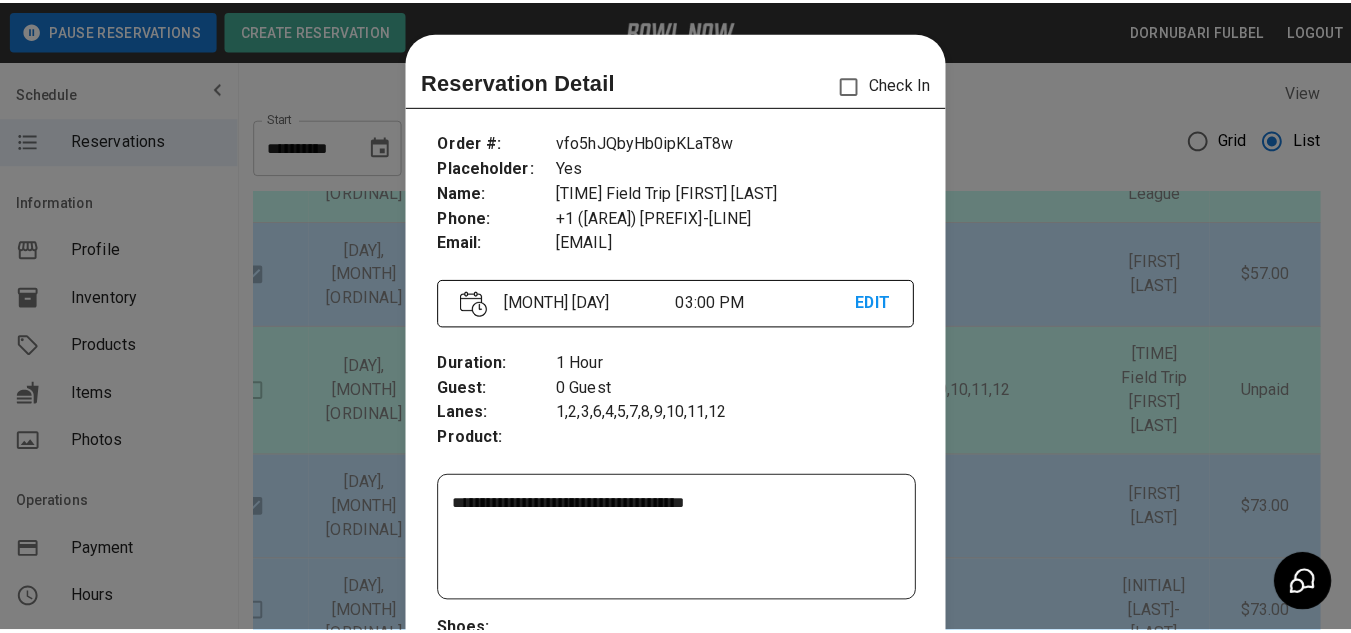scroll, scrollTop: 32, scrollLeft: 0, axis: vertical 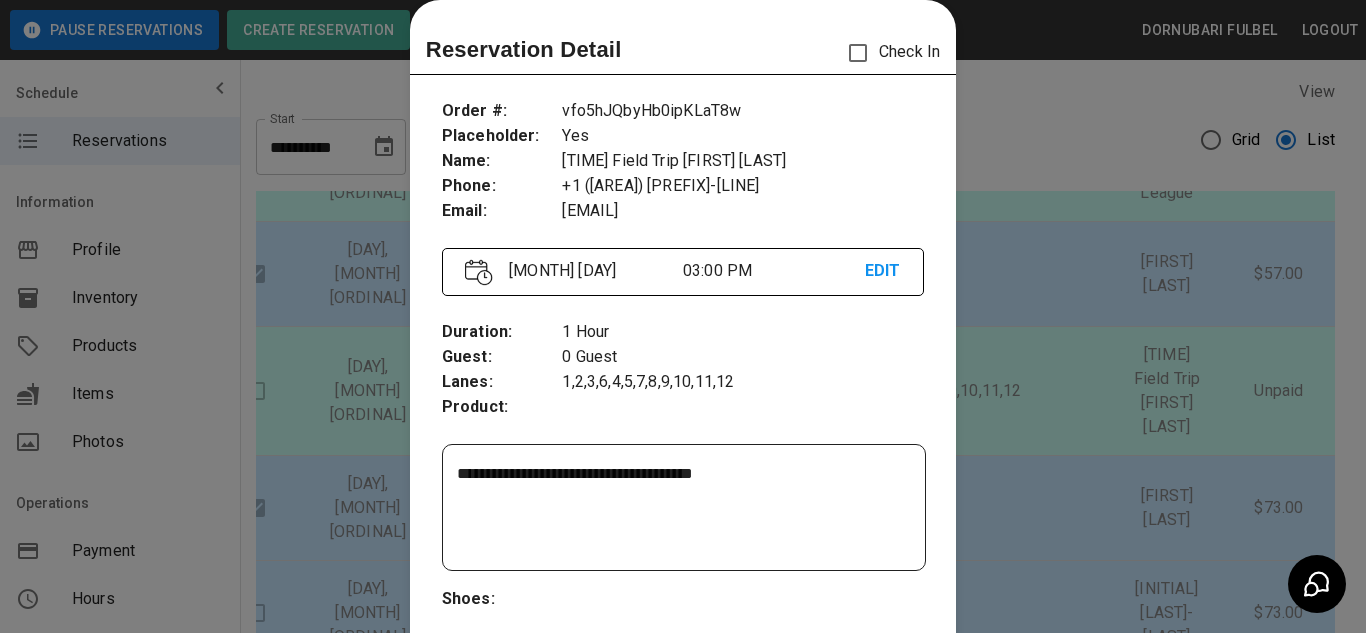 click at bounding box center [683, 316] 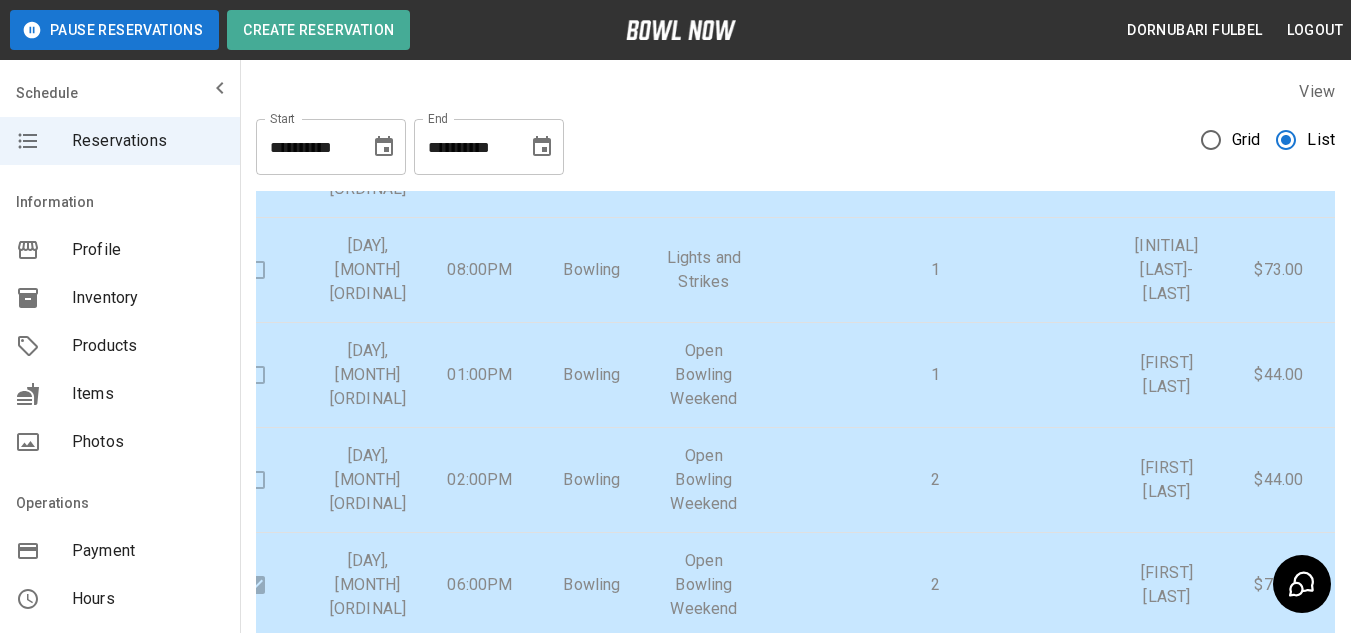 scroll, scrollTop: 1885, scrollLeft: 69, axis: both 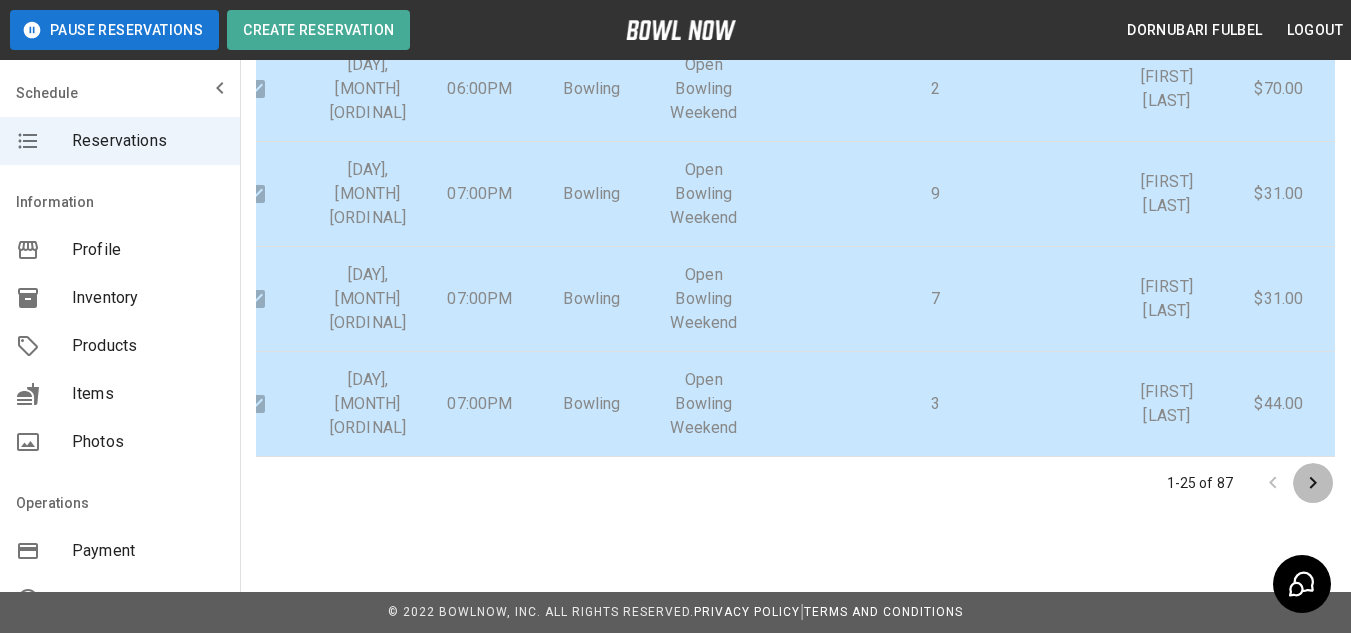 click 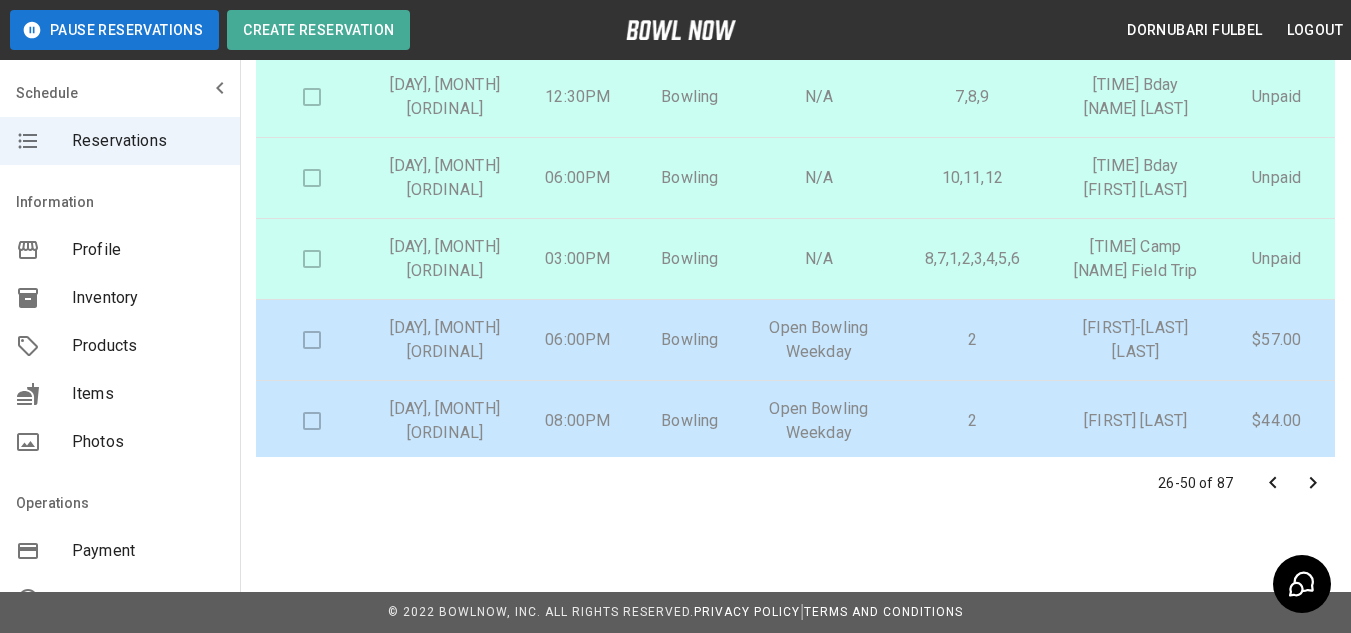 scroll, scrollTop: 0, scrollLeft: 0, axis: both 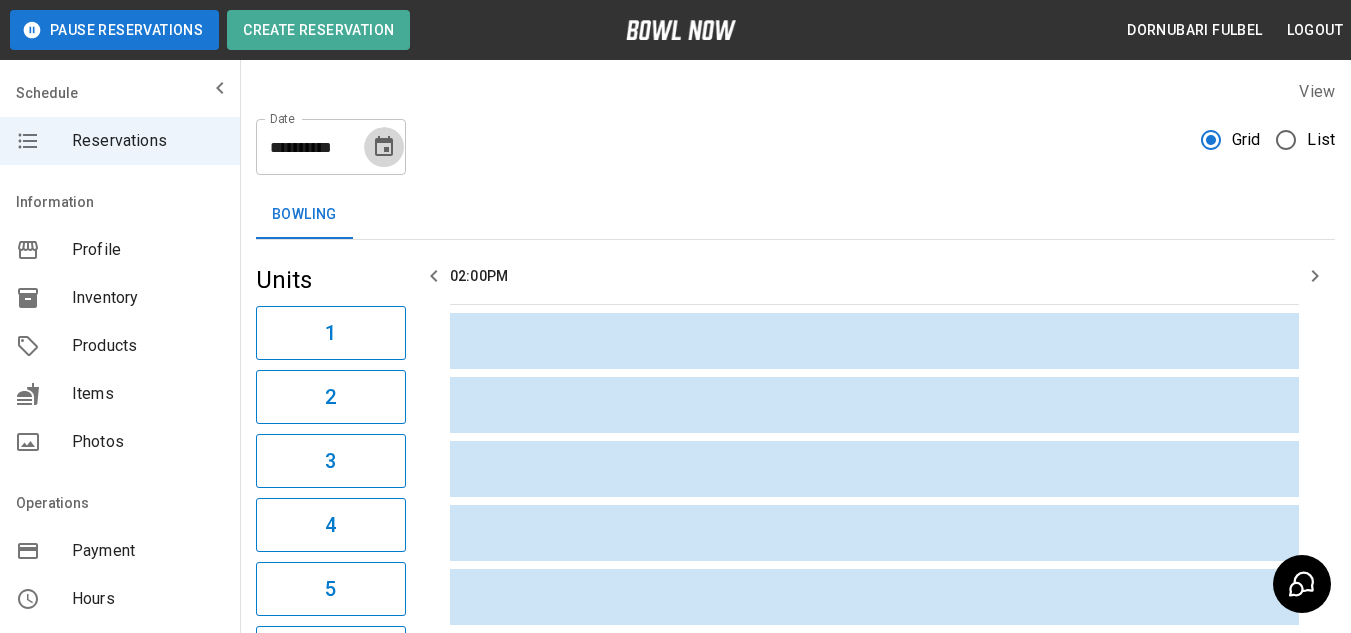 click at bounding box center [384, 147] 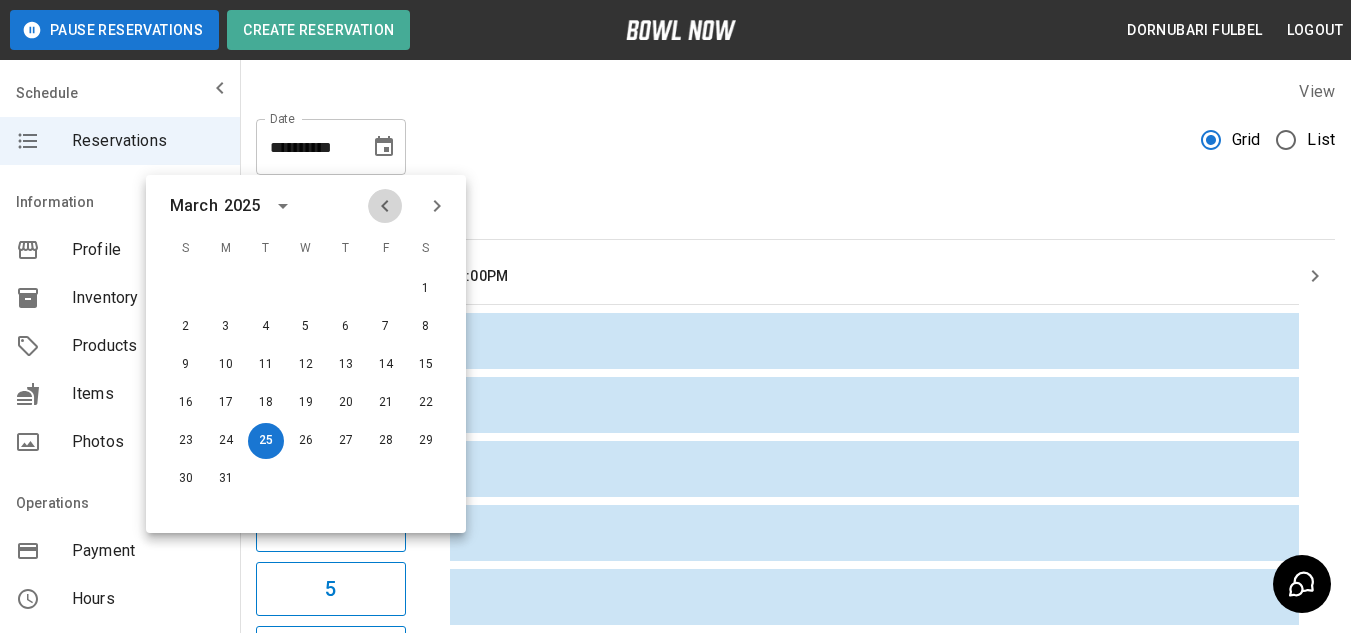 click 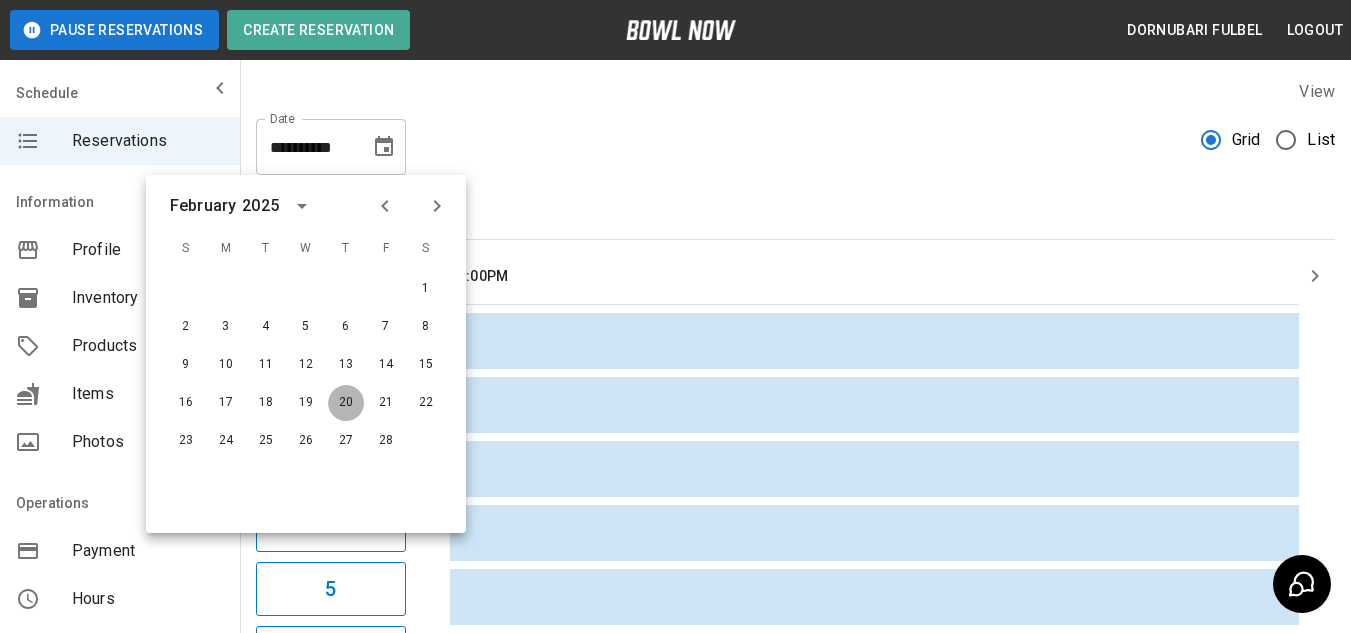 click on "20" at bounding box center (346, 403) 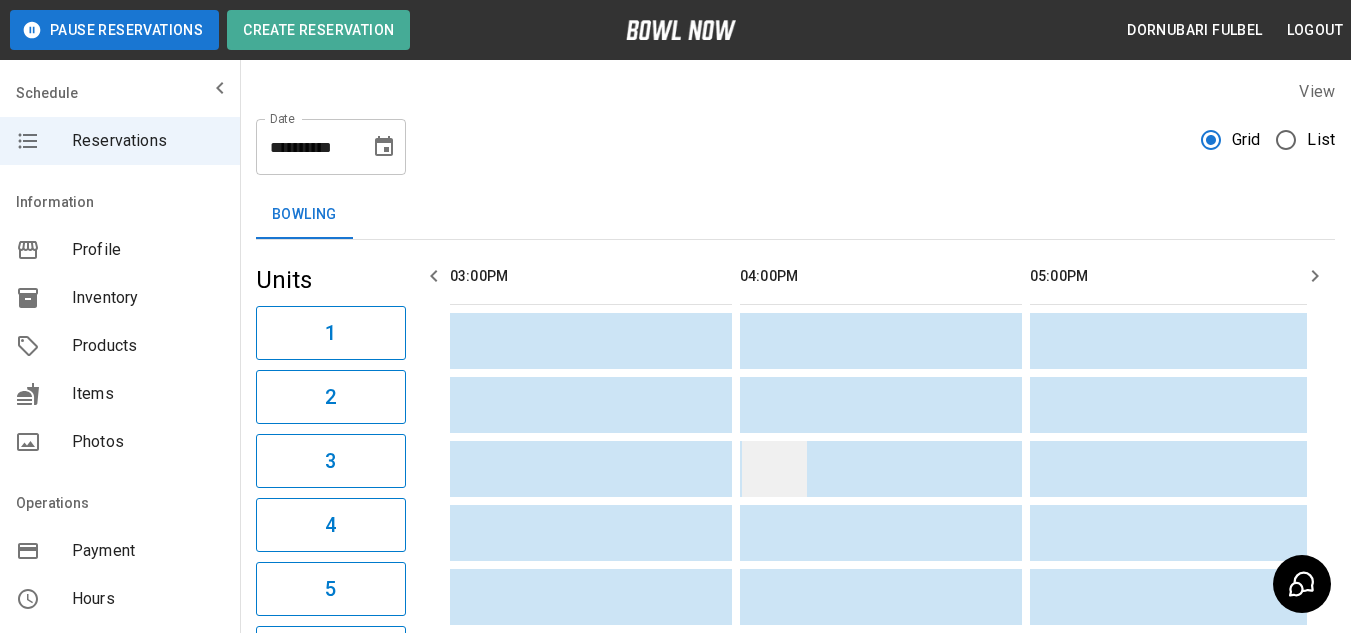 scroll, scrollTop: 0, scrollLeft: 98, axis: horizontal 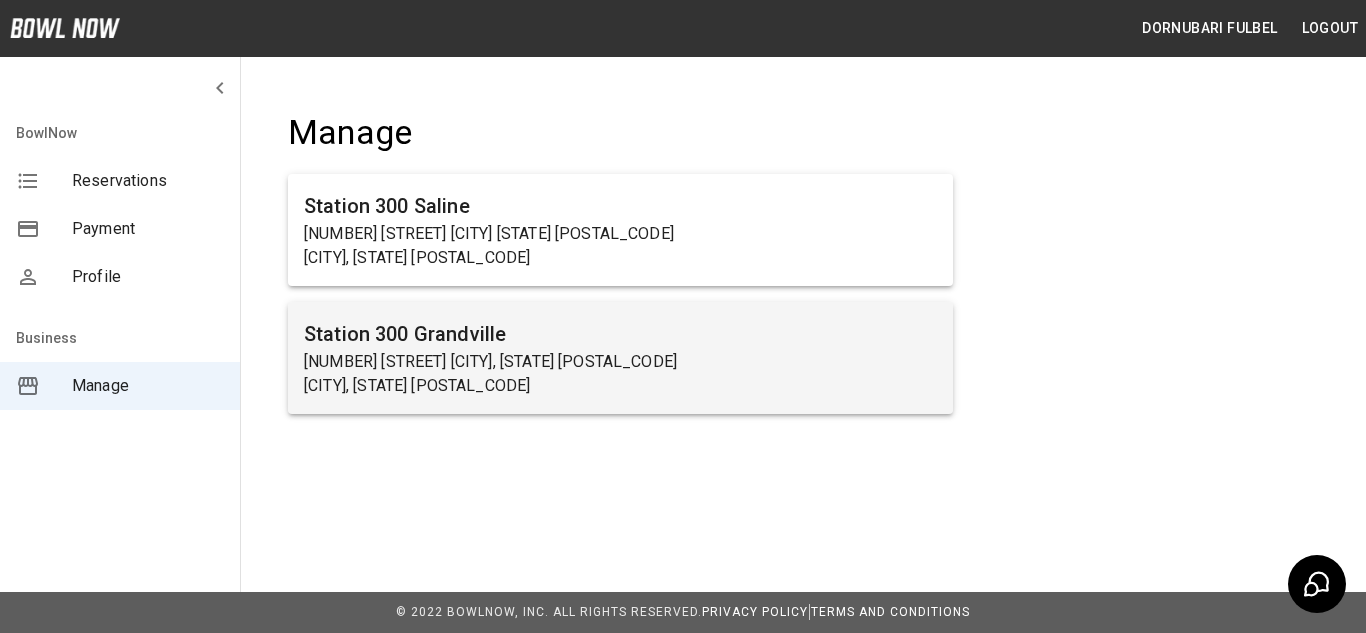 click on "[CITY], [STATE] [POSTAL_CODE]" at bounding box center [620, 386] 